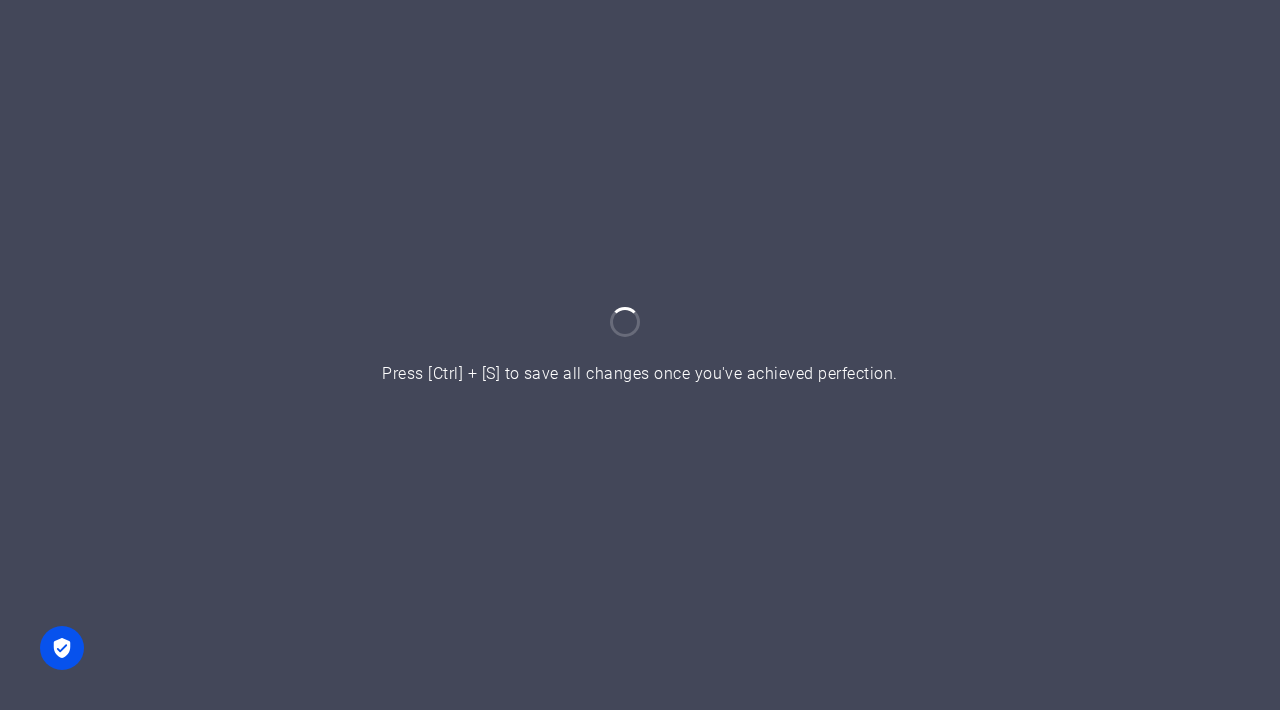 scroll, scrollTop: 0, scrollLeft: 0, axis: both 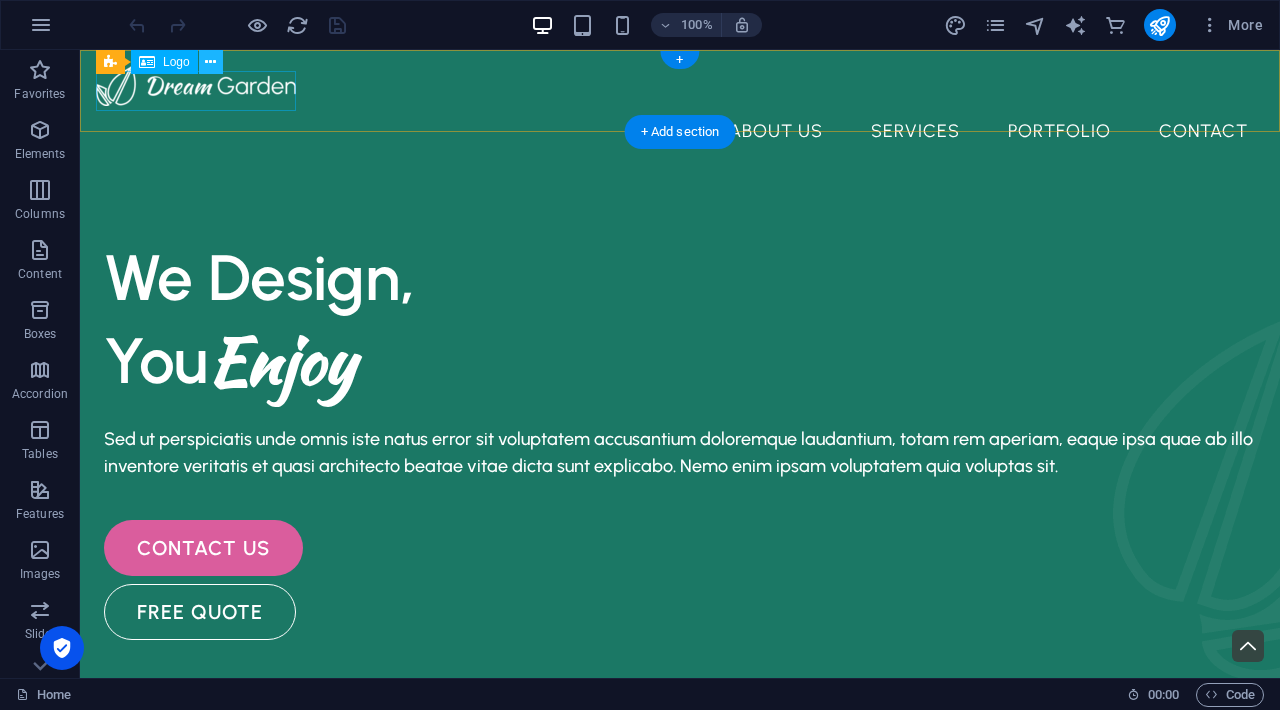 click at bounding box center (210, 62) 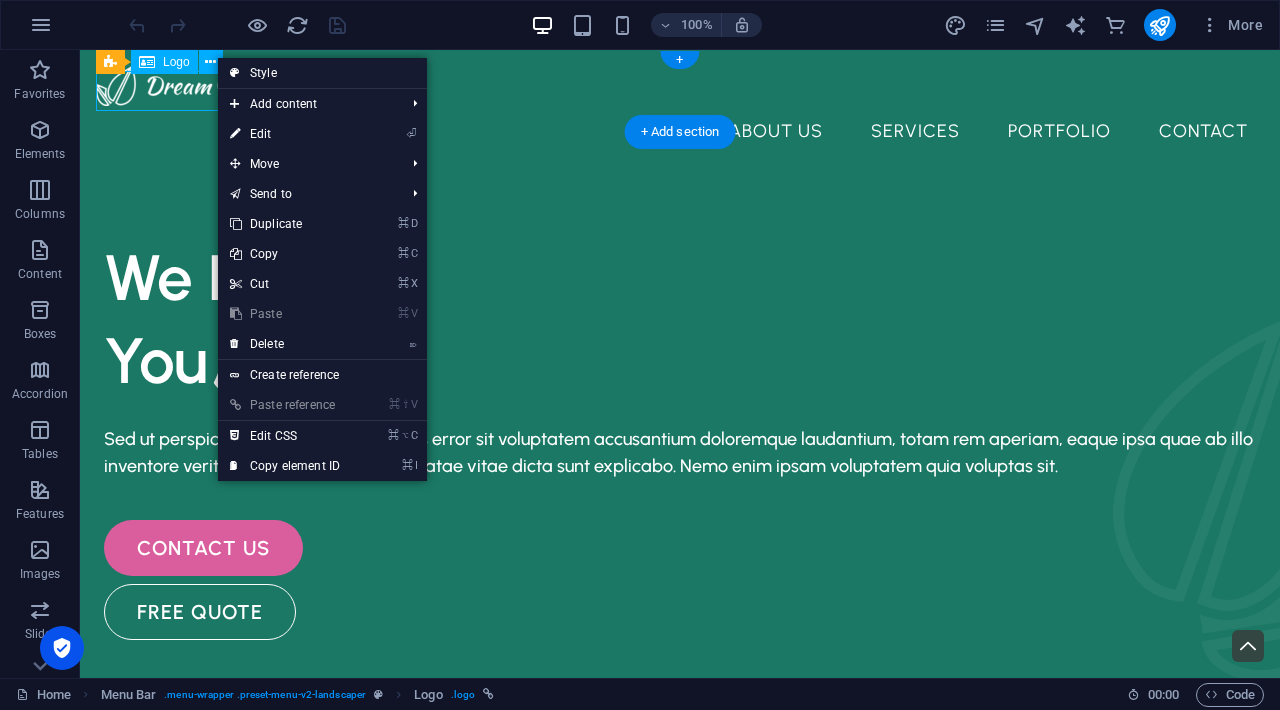 click on "Logo" at bounding box center [176, 62] 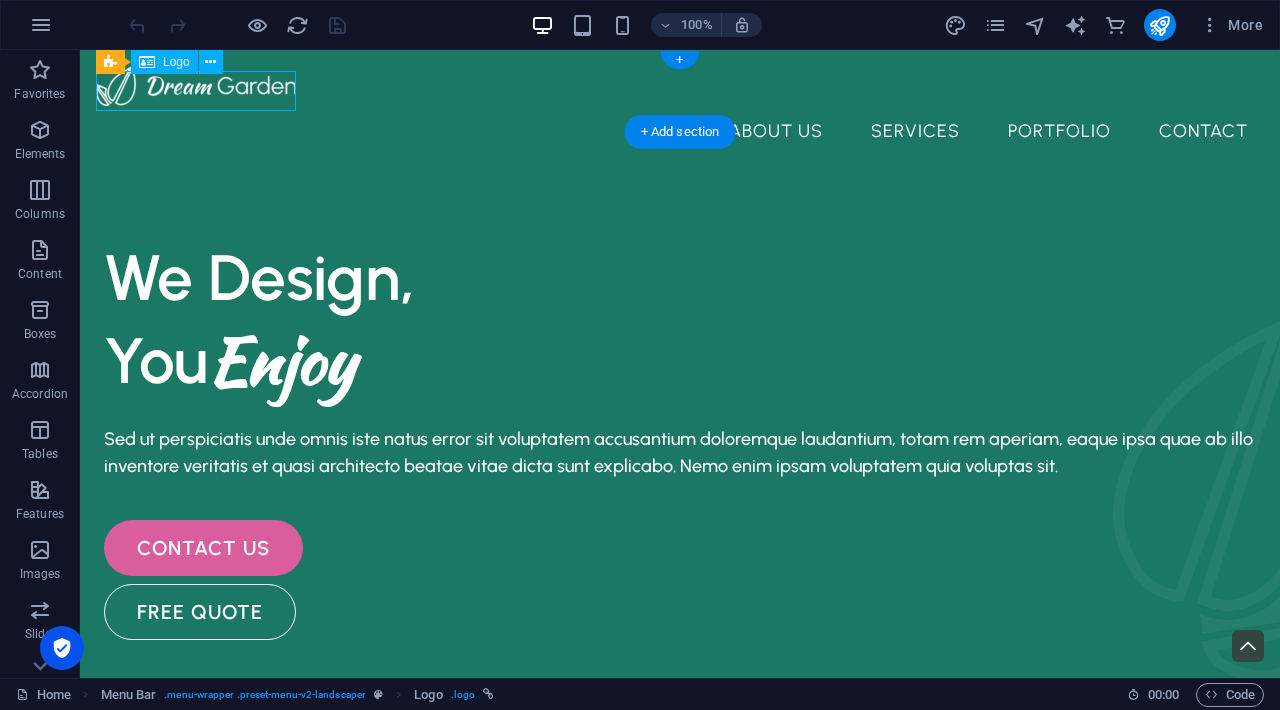 click on "Logo" at bounding box center (176, 62) 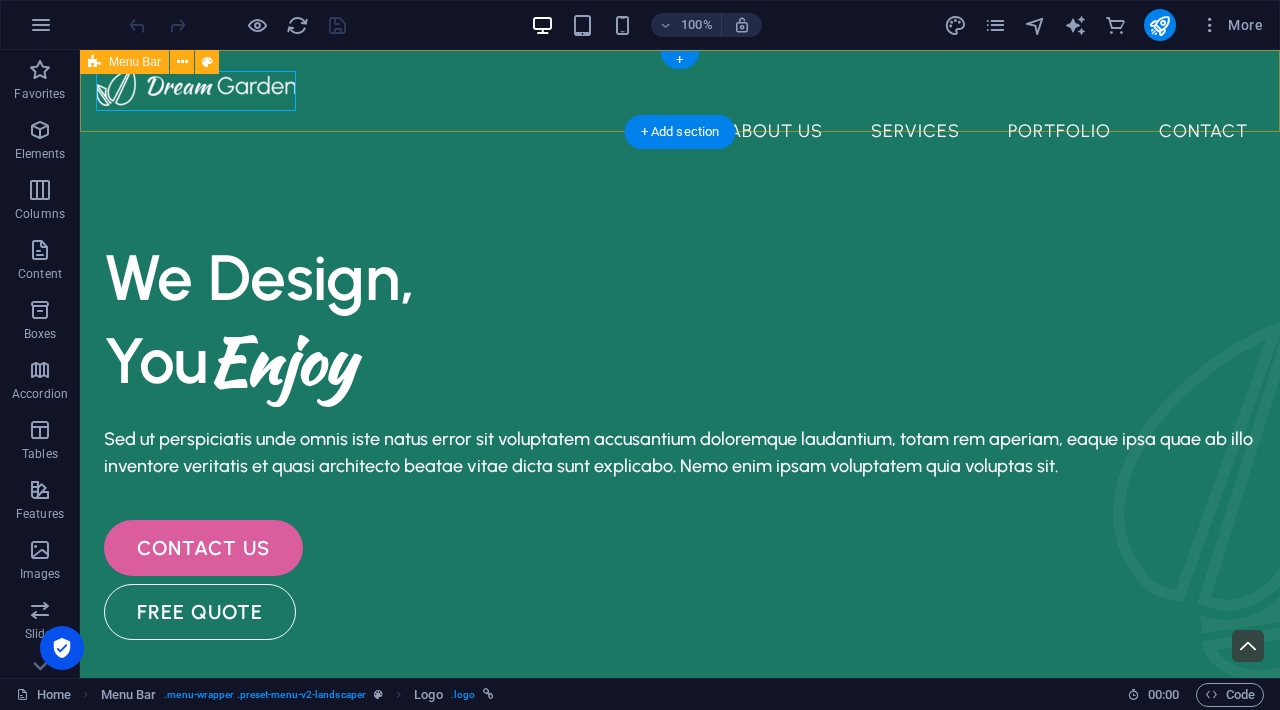 click on "Menu Bar" at bounding box center [135, 62] 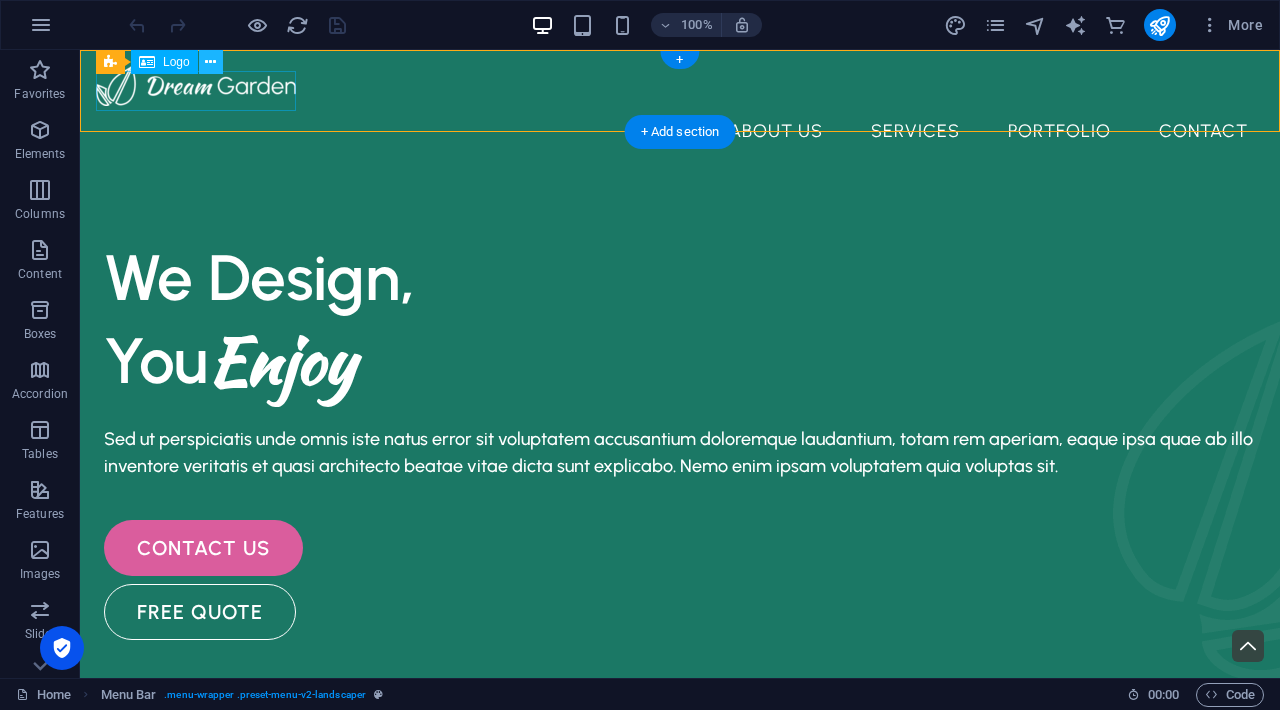 click at bounding box center (210, 62) 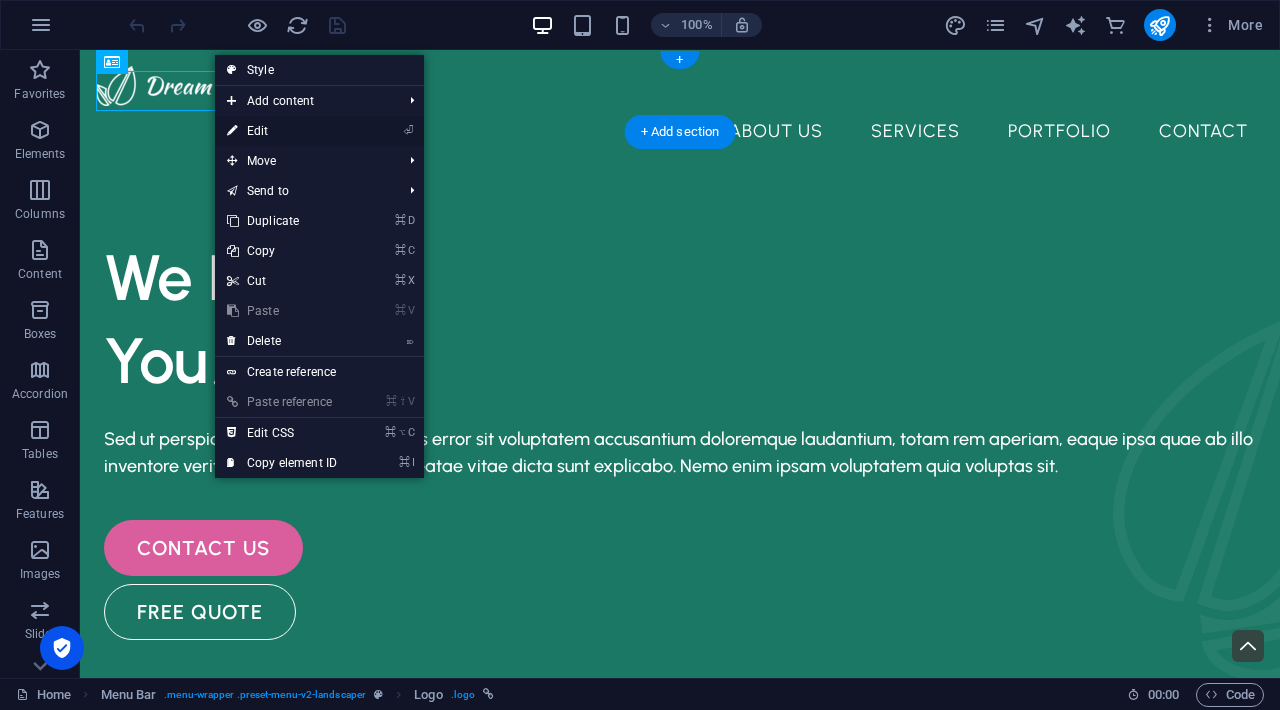 click on "⏎  Edit" at bounding box center [282, 131] 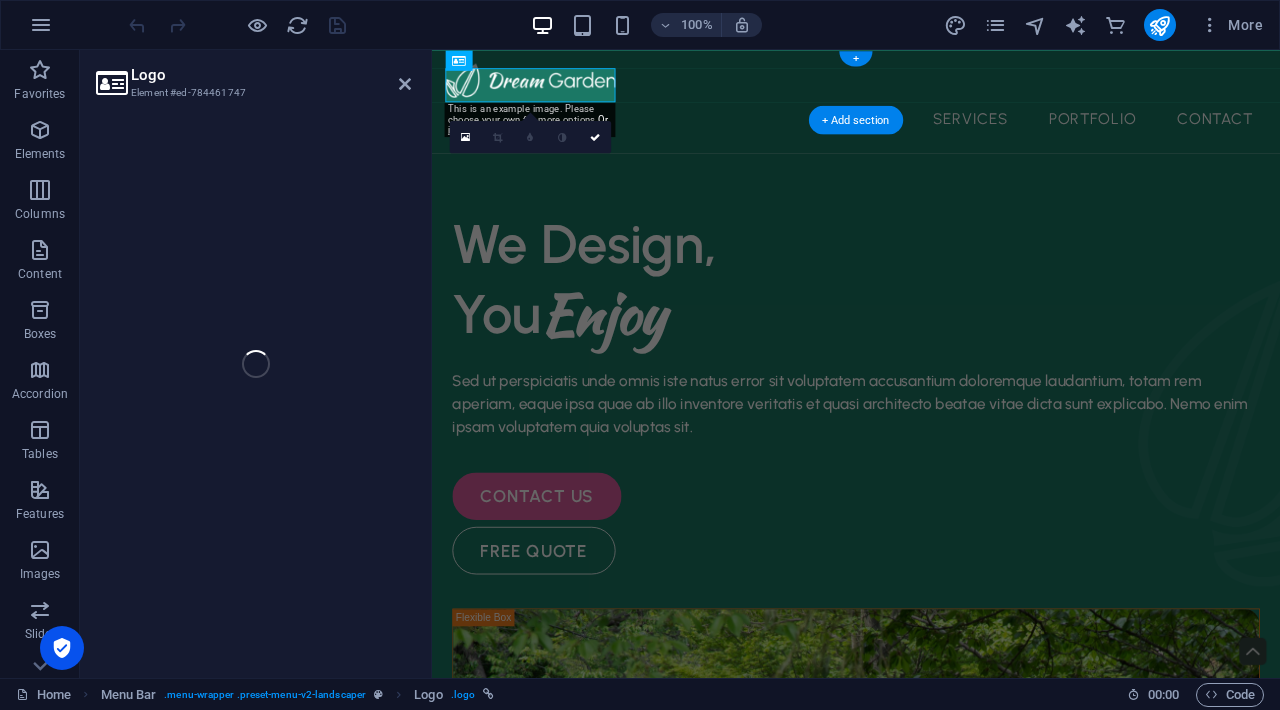 select on "px" 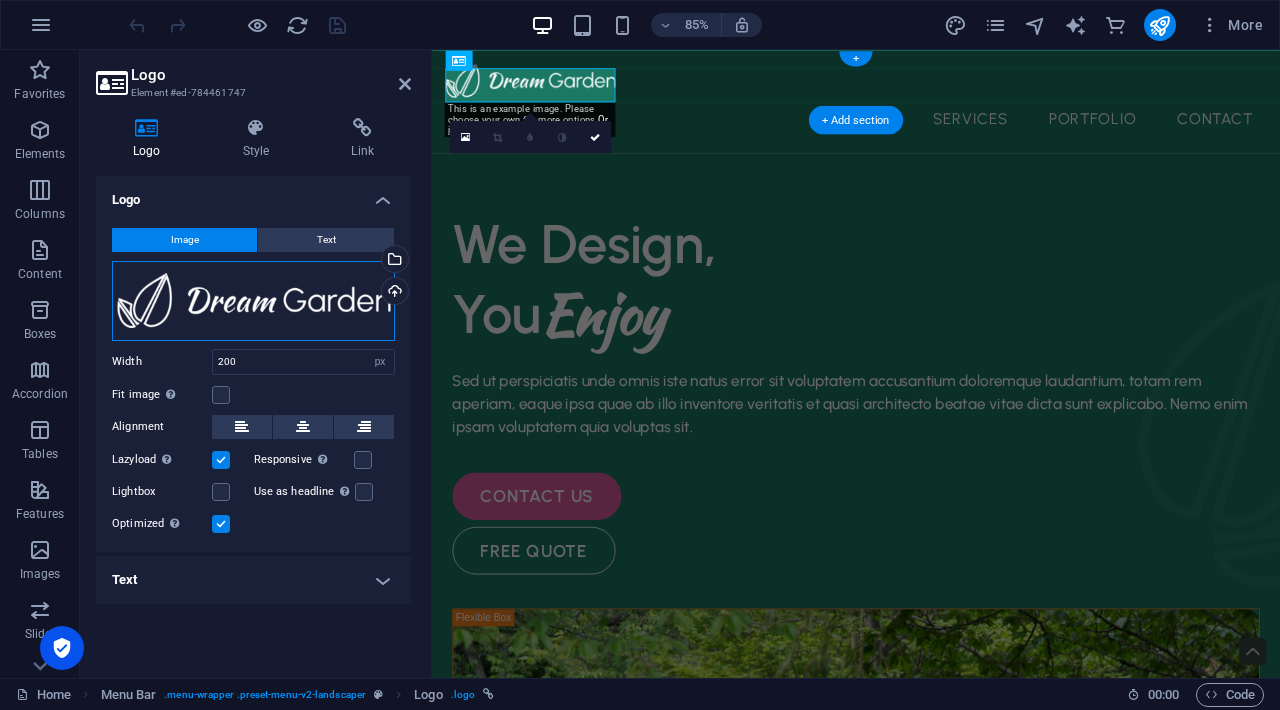 click on "Drag files here, click to choose files or select files from Files or our free stock photos & videos" at bounding box center [253, 301] 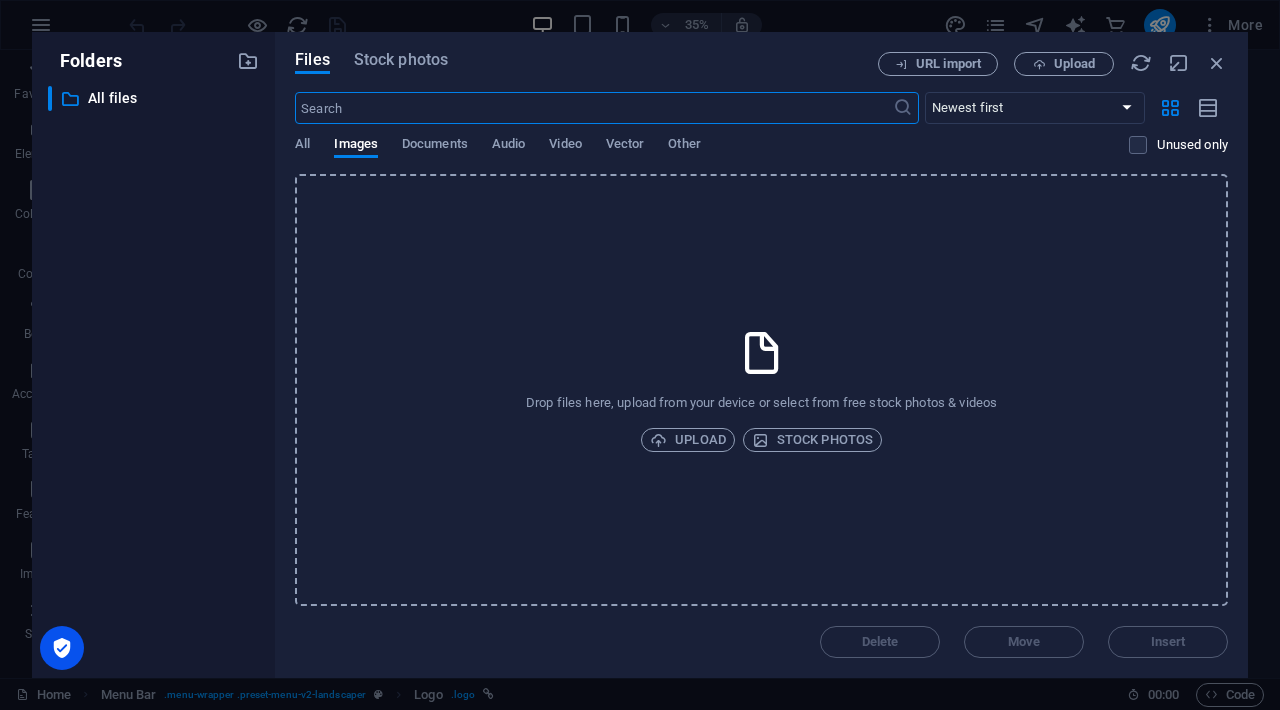click at bounding box center (762, 353) 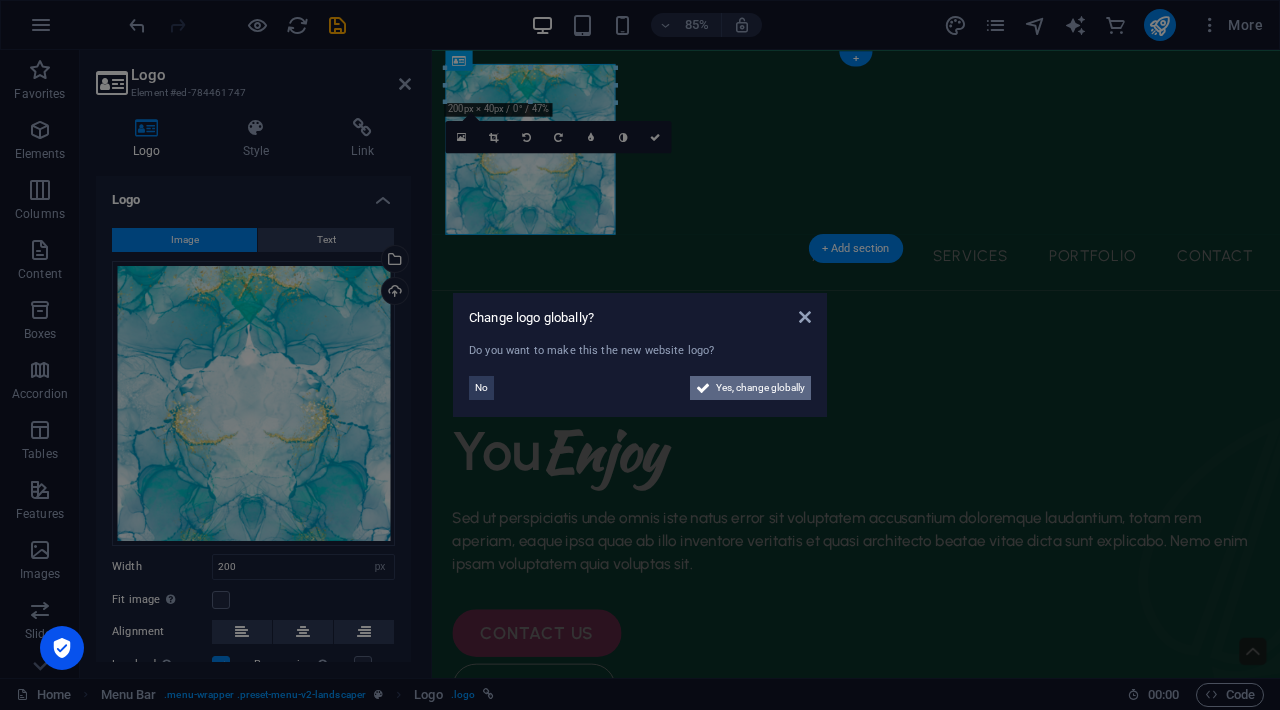 click on "Yes, change globally" at bounding box center [760, 388] 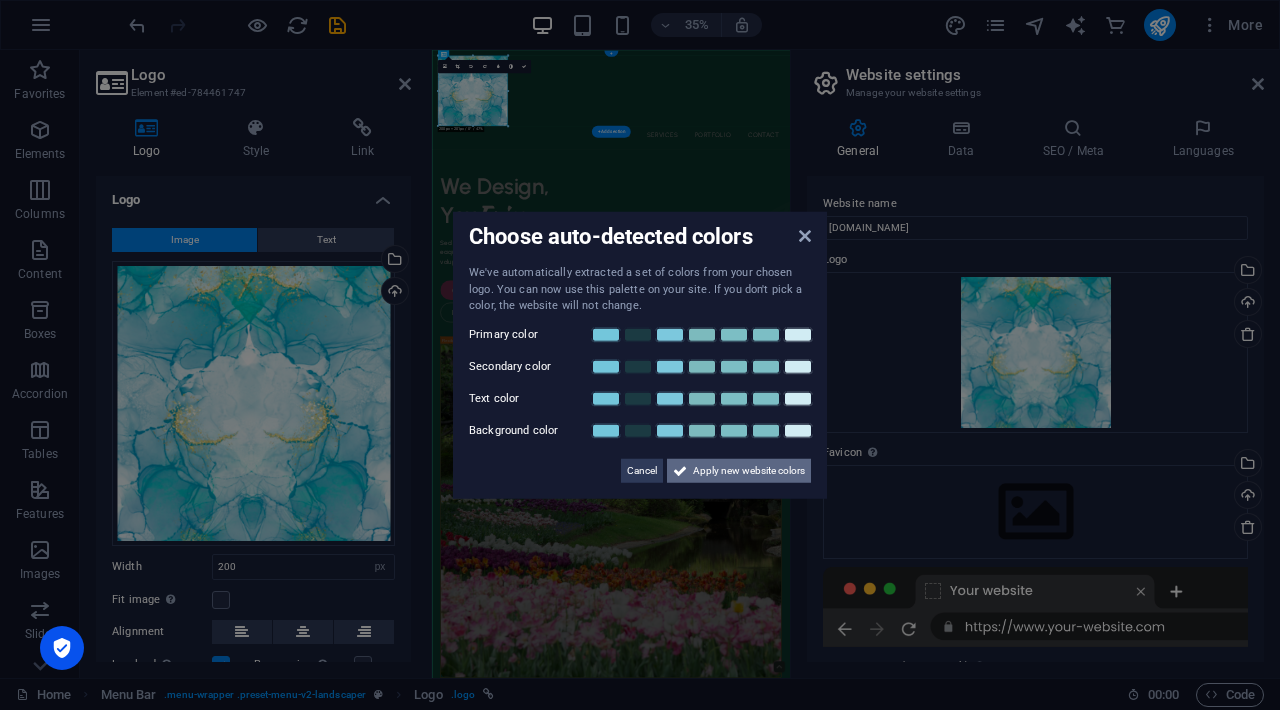 click on "Apply new website colors" at bounding box center (749, 470) 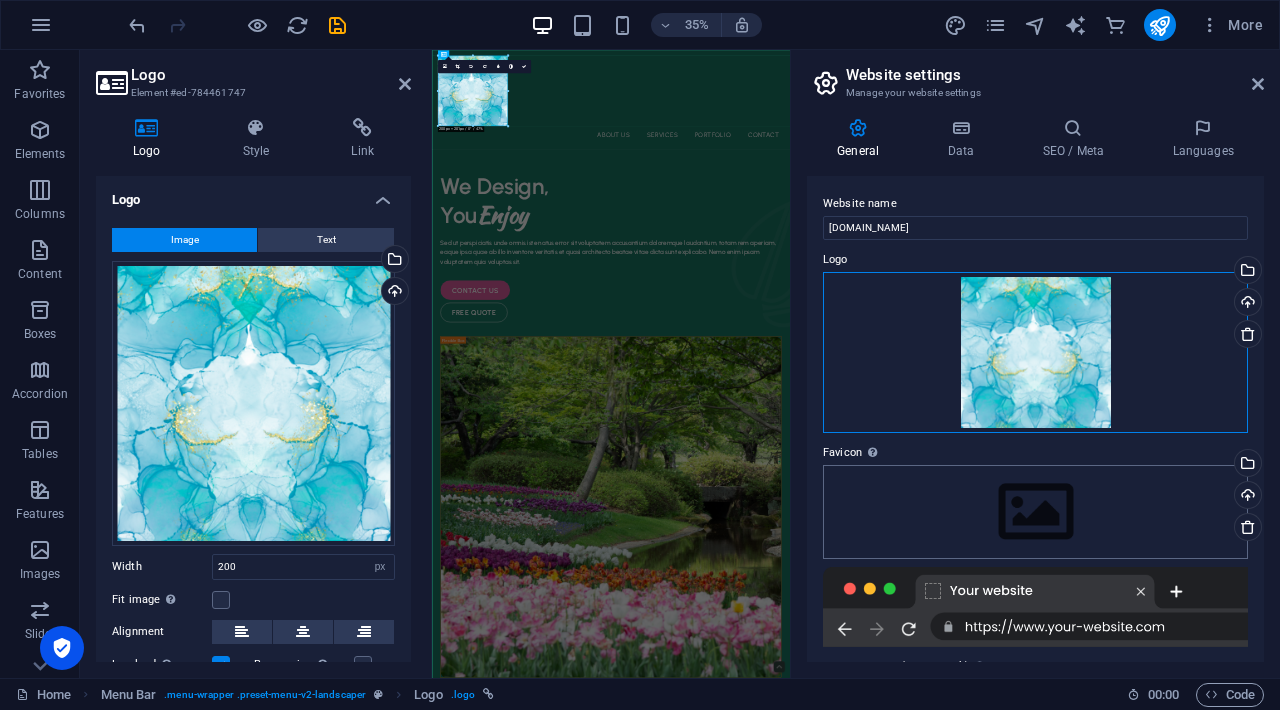 drag, startPoint x: 1033, startPoint y: 342, endPoint x: 1034, endPoint y: 498, distance: 156.0032 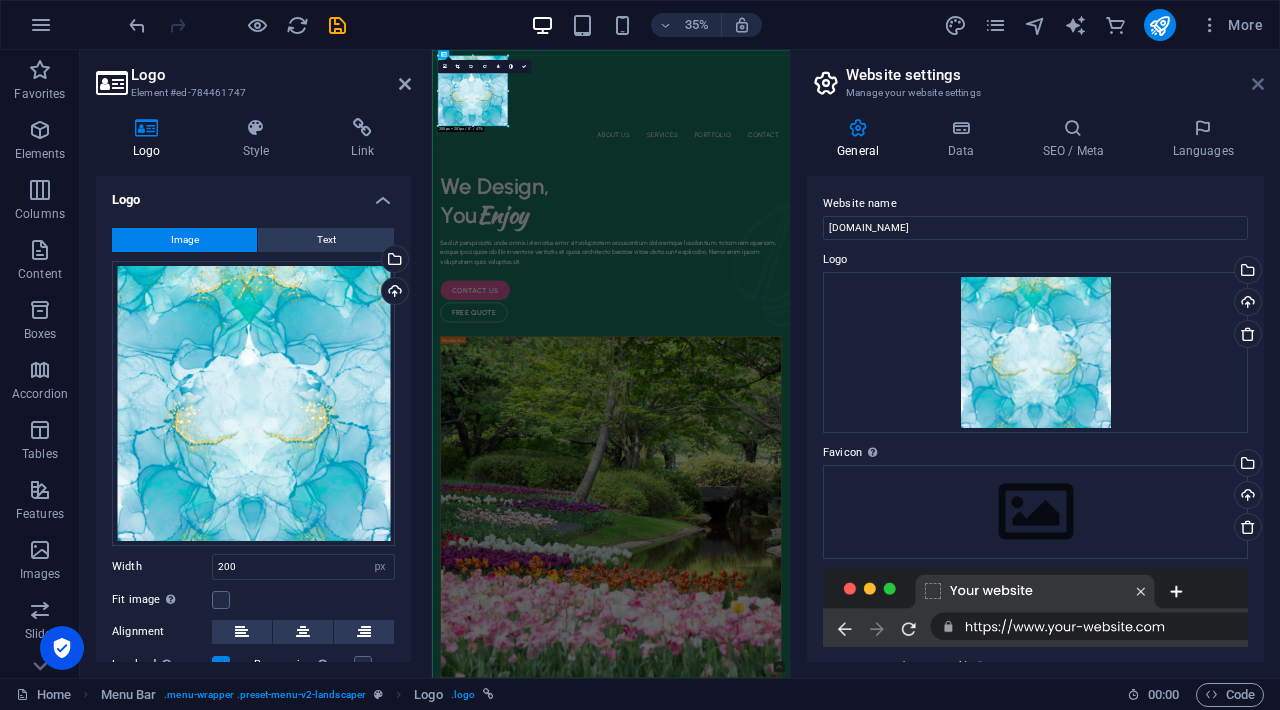 click at bounding box center (1258, 84) 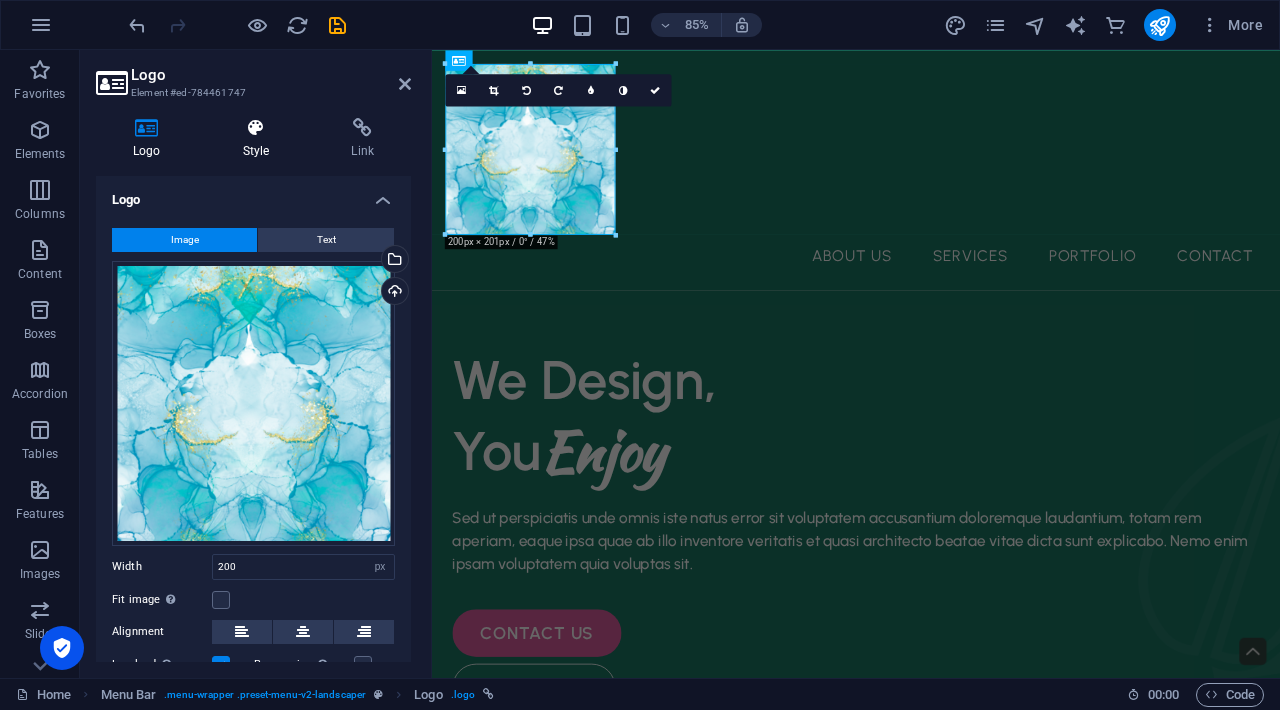 click on "Style" at bounding box center (260, 139) 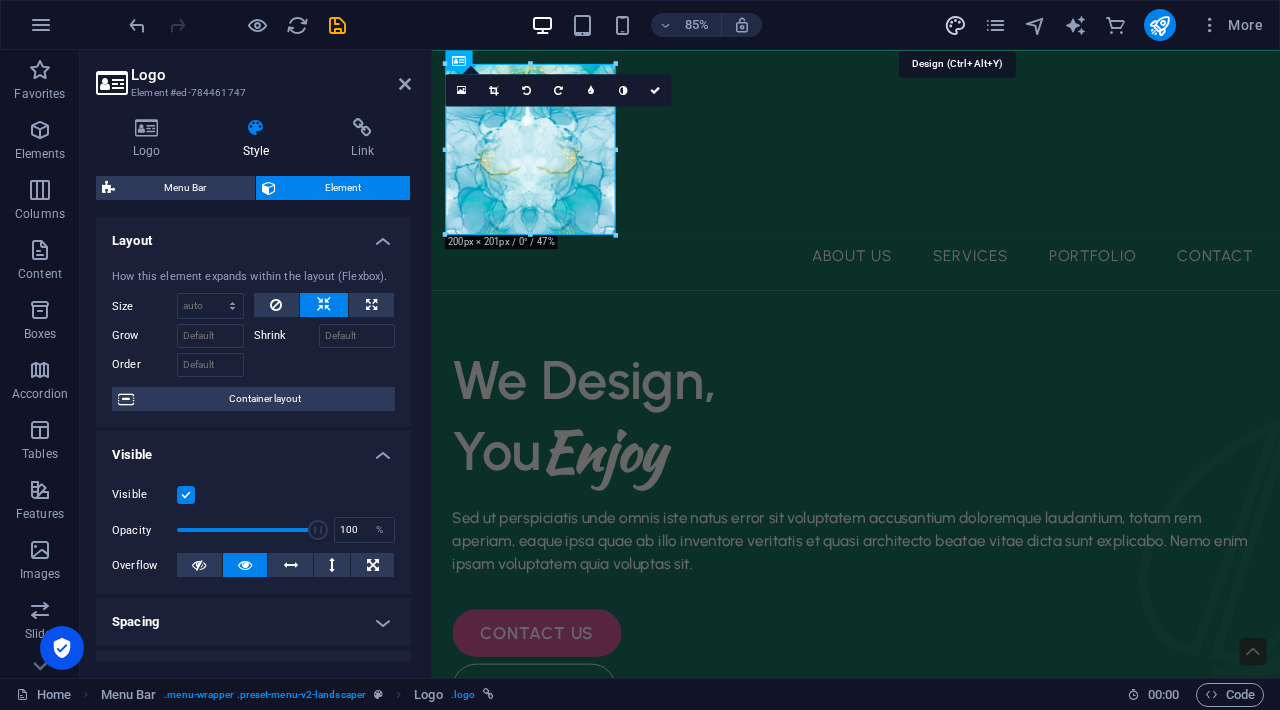click at bounding box center (955, 25) 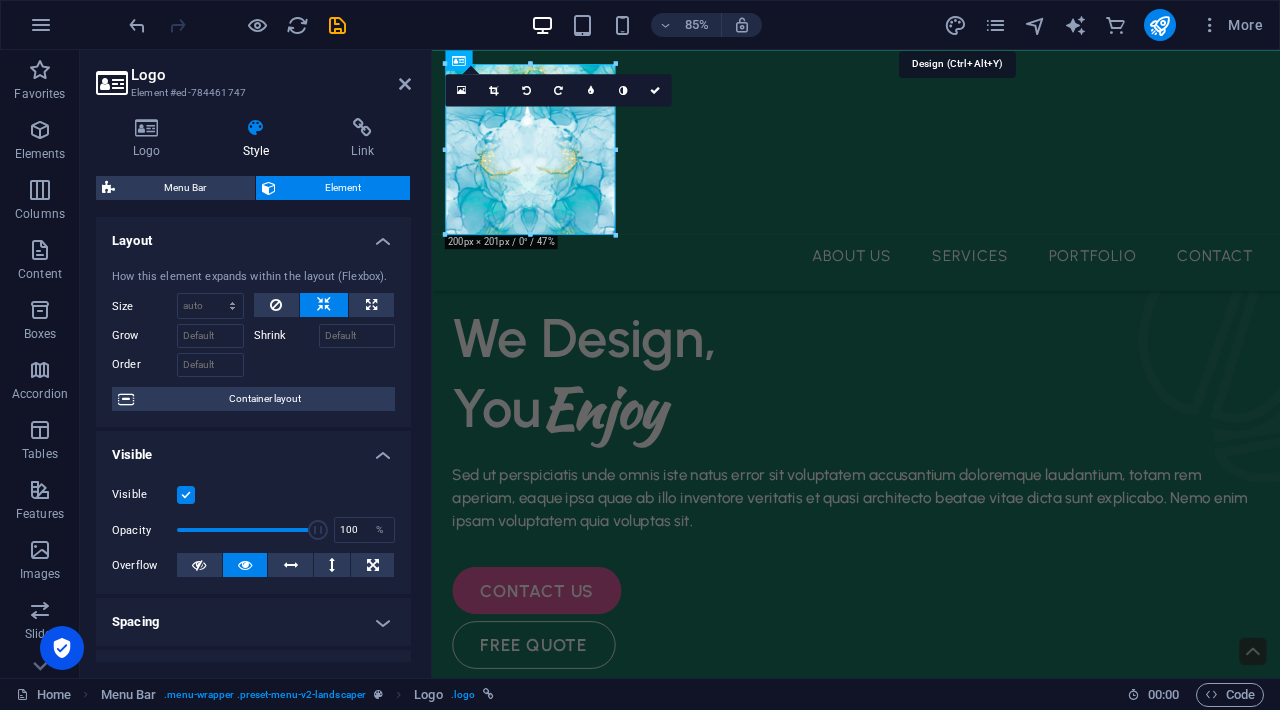 select on "px" 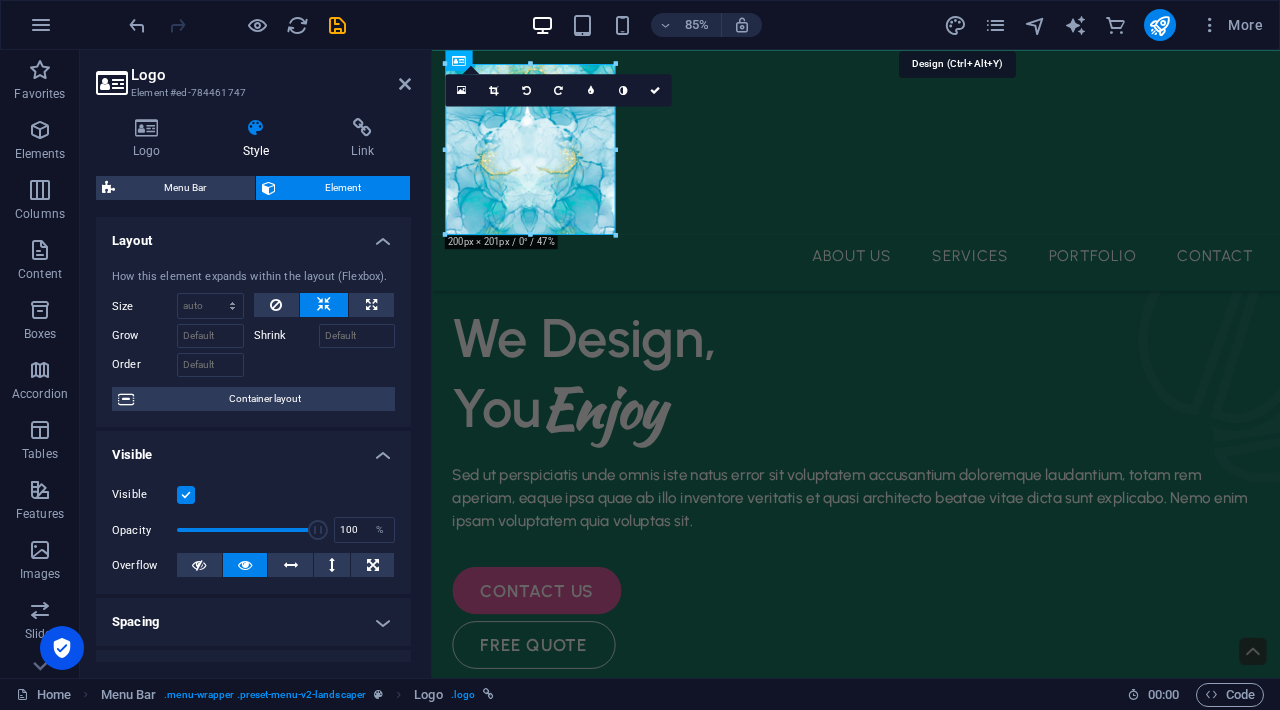 select on "500" 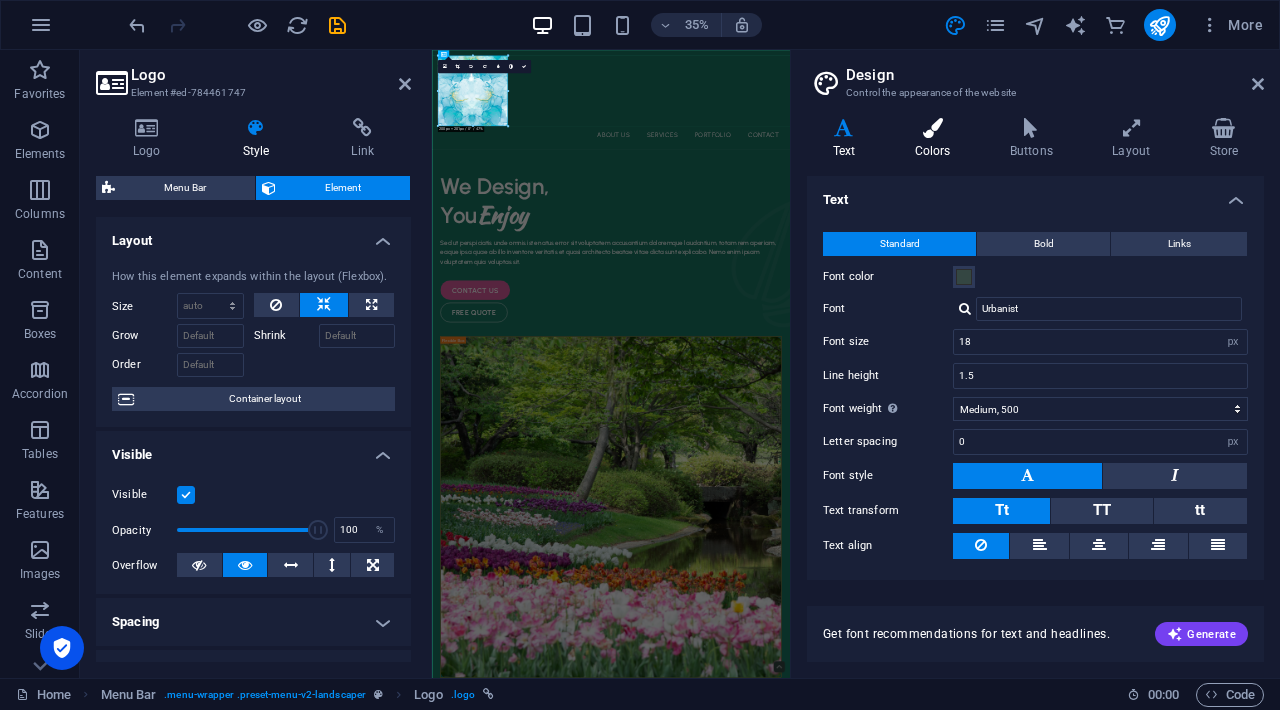 scroll, scrollTop: 0, scrollLeft: 0, axis: both 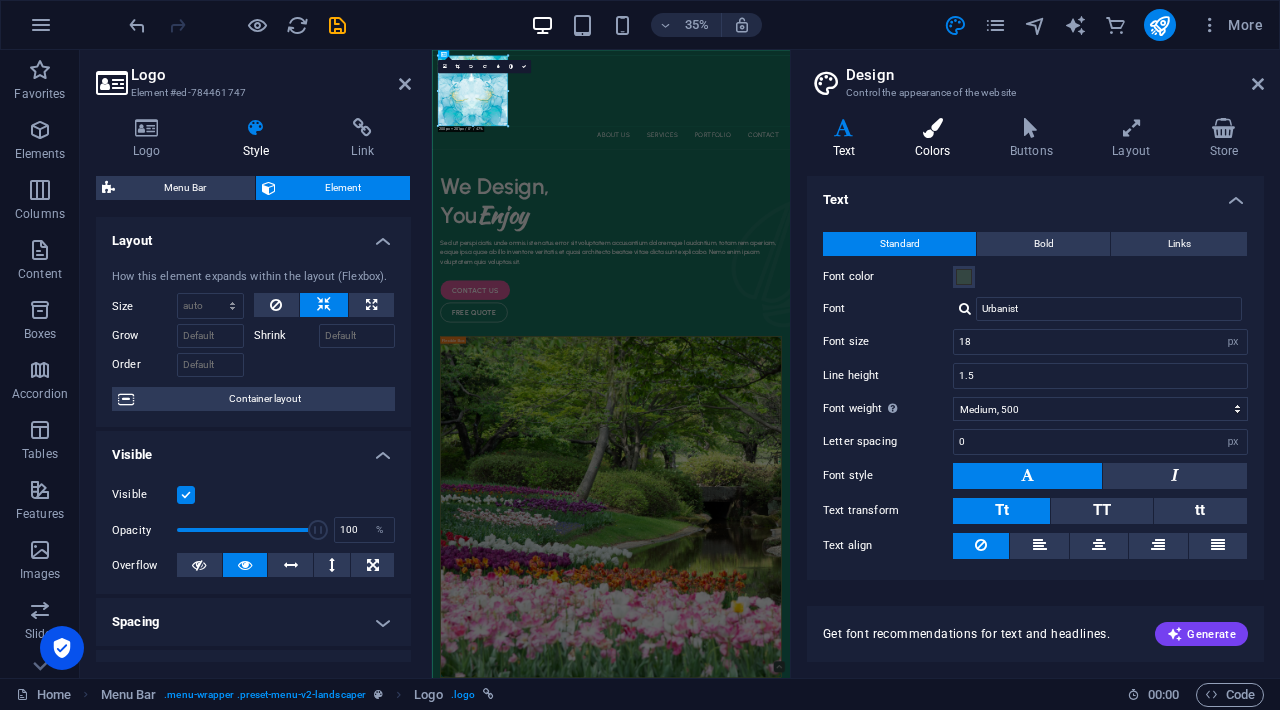 click on "Colors" at bounding box center [936, 139] 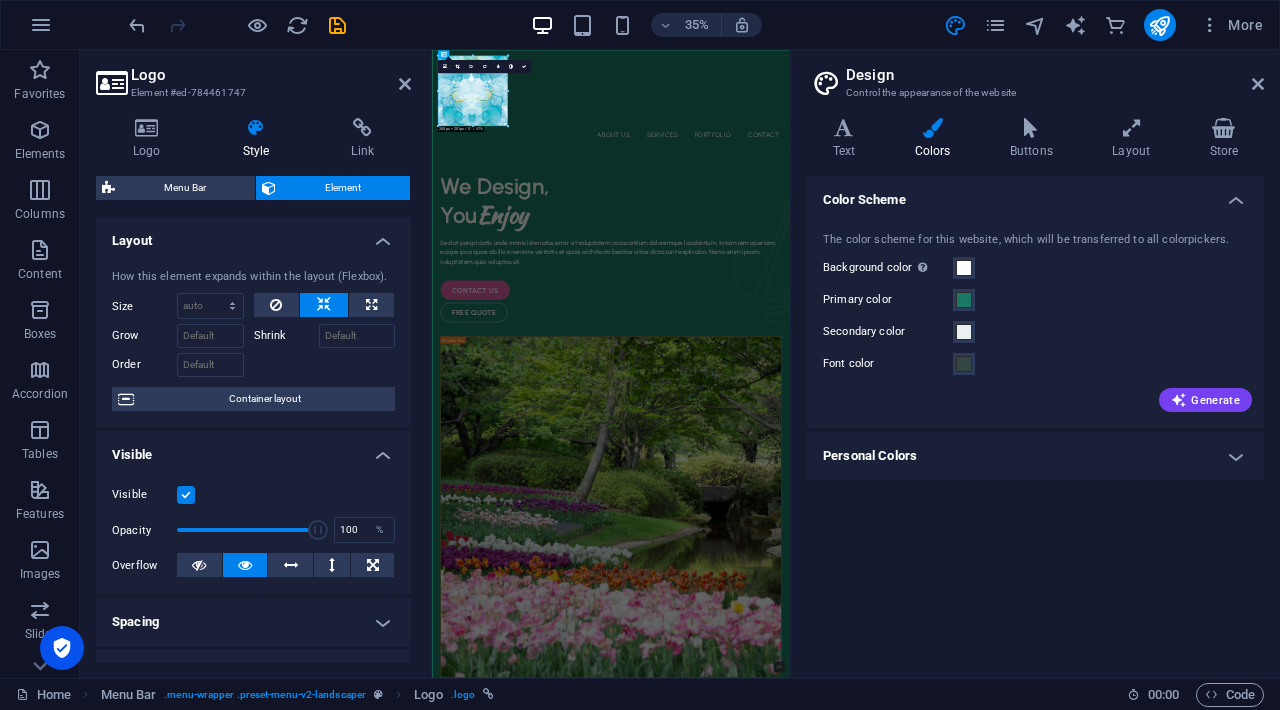 click on "Personal Colors" at bounding box center [1035, 456] 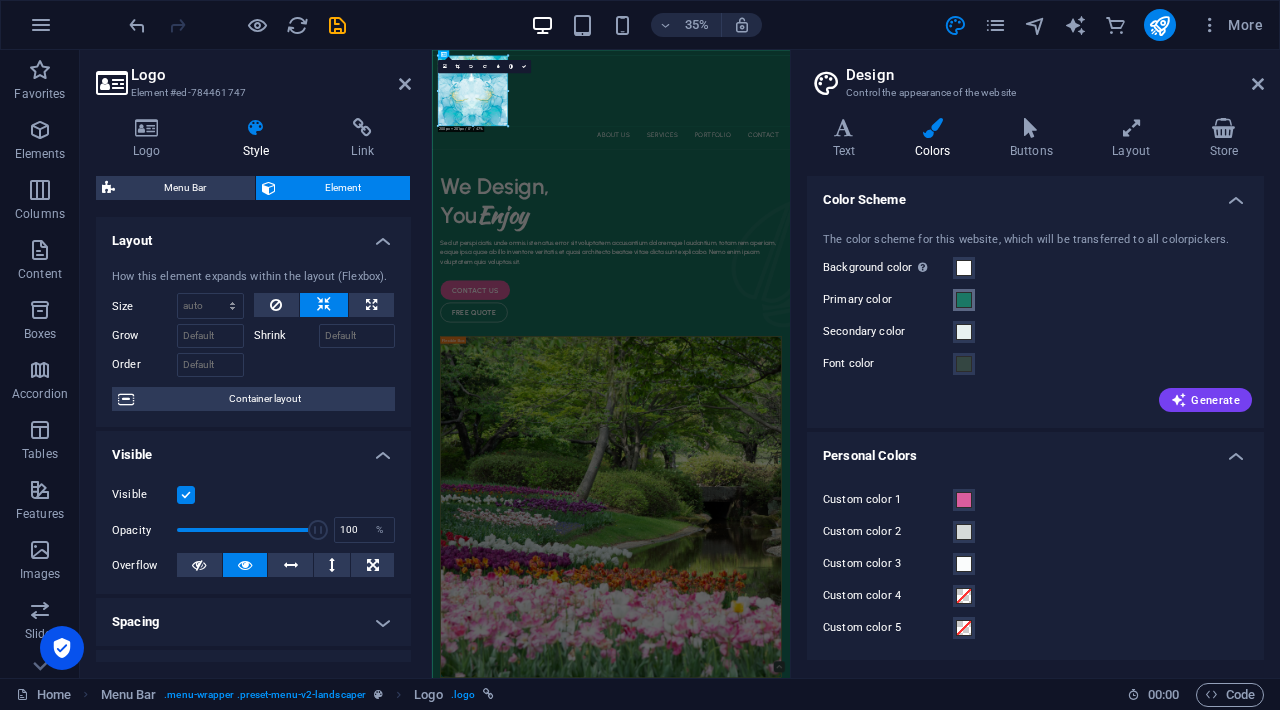 click at bounding box center (964, 300) 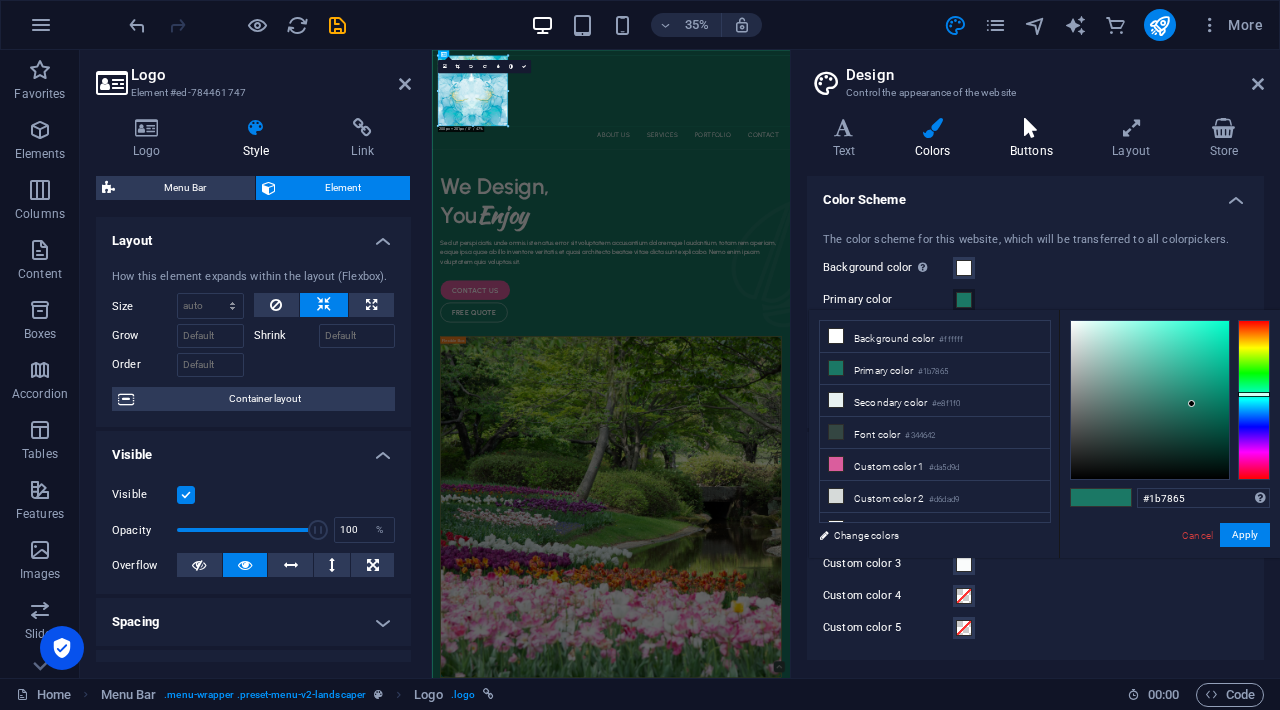 scroll, scrollTop: 0, scrollLeft: 0, axis: both 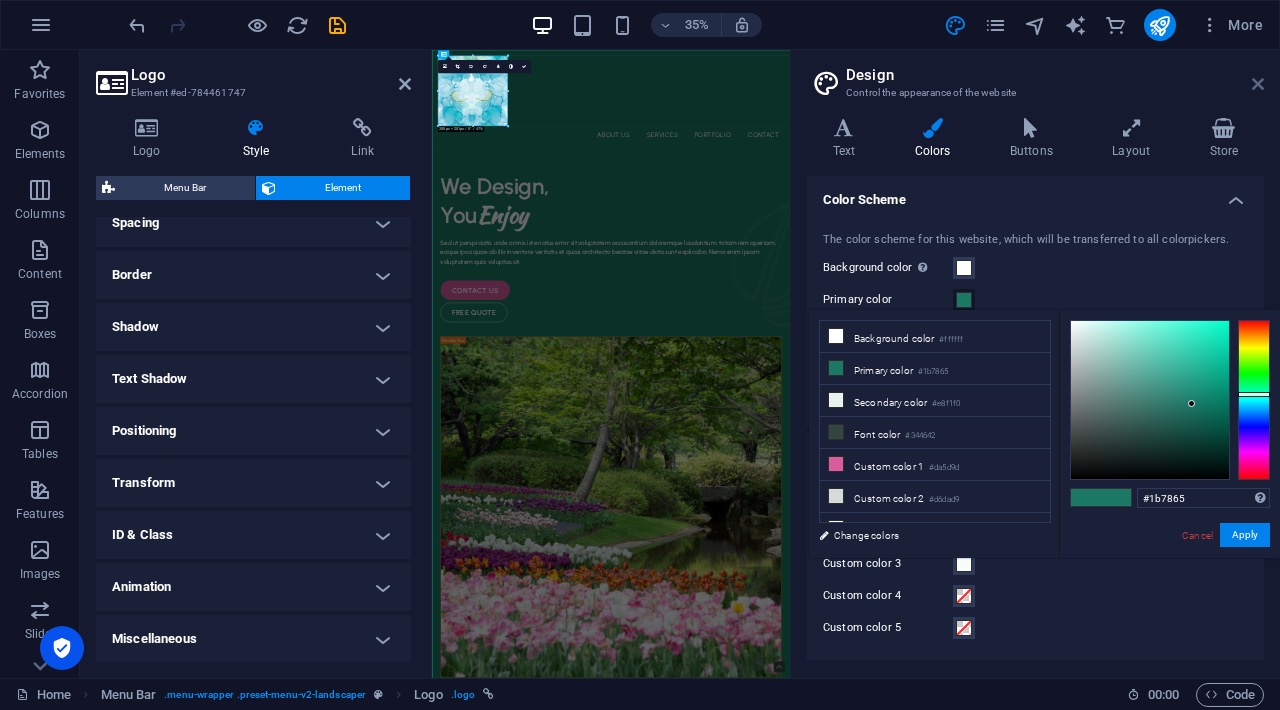 click at bounding box center [1258, 84] 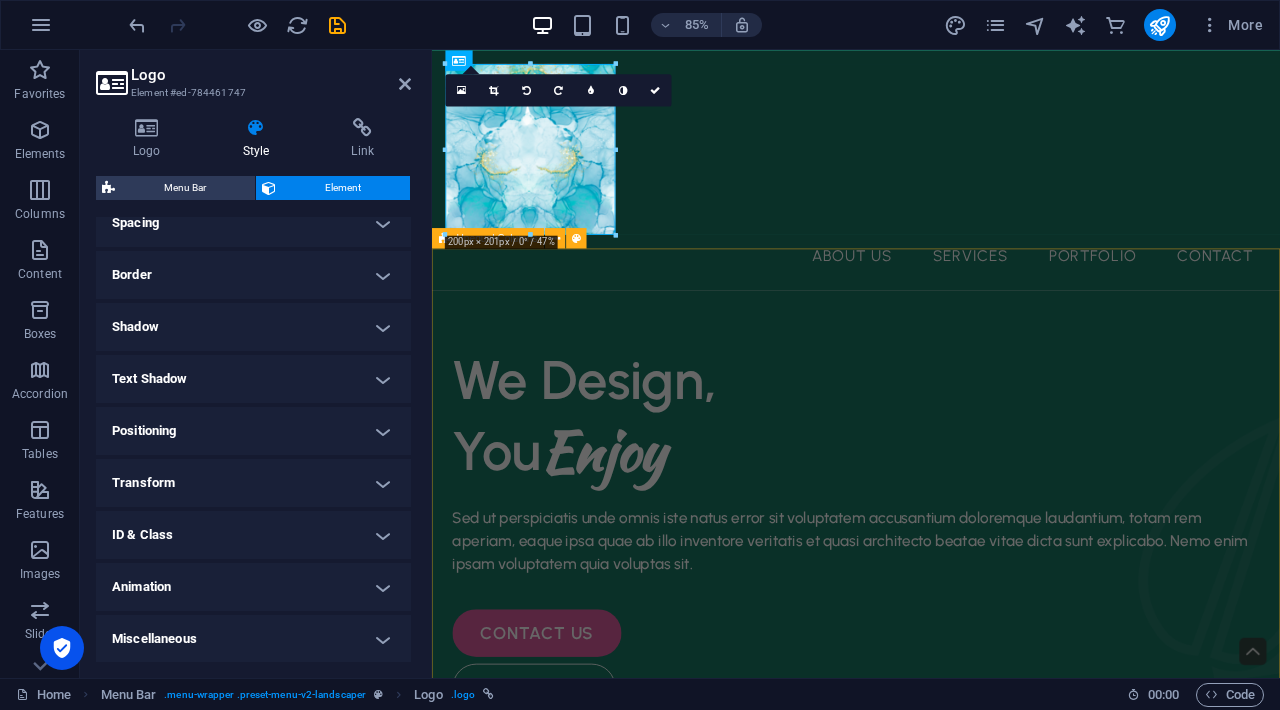 click on "We Design,  You  Enjoy Sed ut perspiciatis unde omnis iste natus error sit voluptatem accusantium doloremque laudantium, totam rem aperiam, eaque ipsa quae ab illo inventore veritatis et quasi architecto beatae vitae dicta sunt explicabo. Nemo enim ipsam voluptatem quia voluptas sit. contact us free quote" at bounding box center [931, 1210] 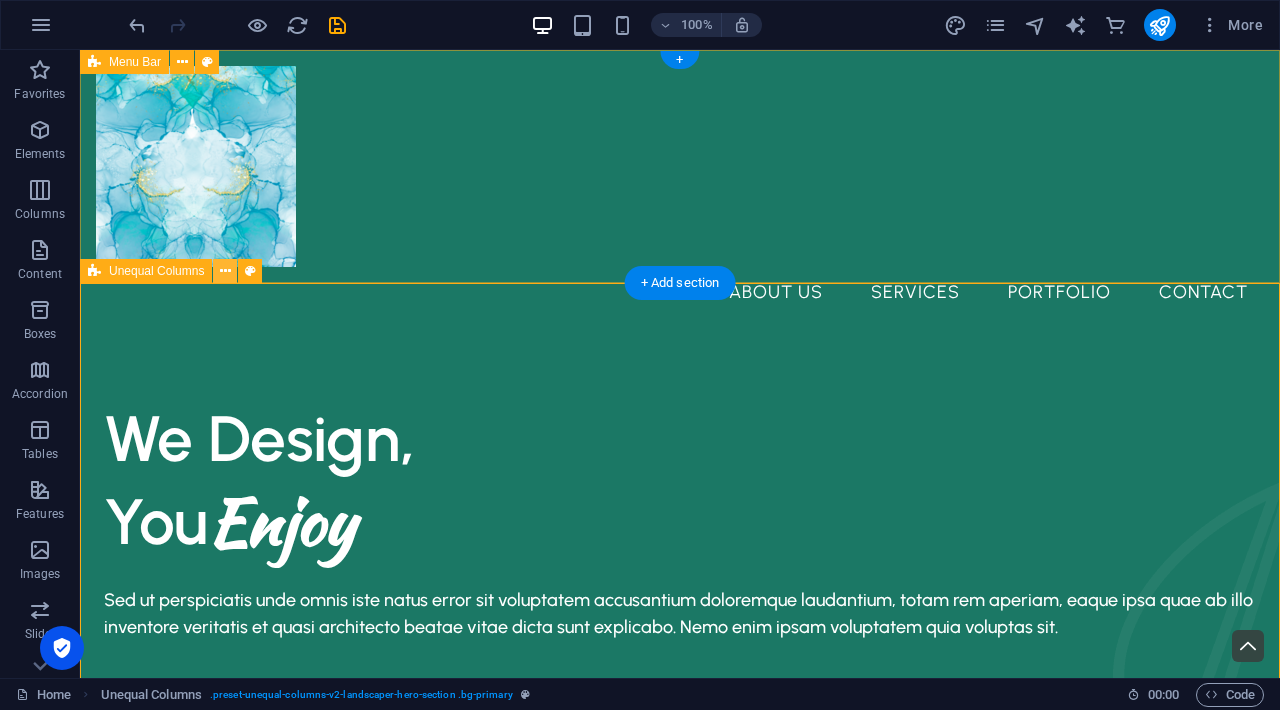 click at bounding box center (225, 271) 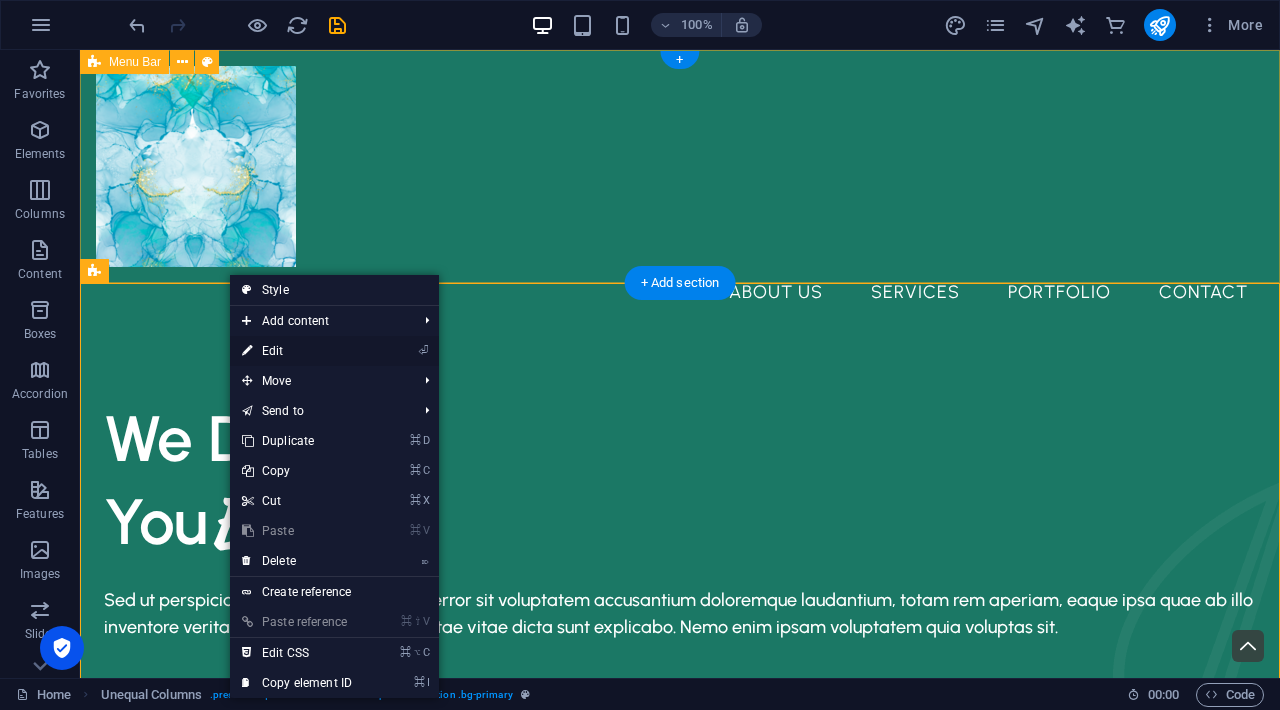 click on "⏎  Edit" at bounding box center (297, 351) 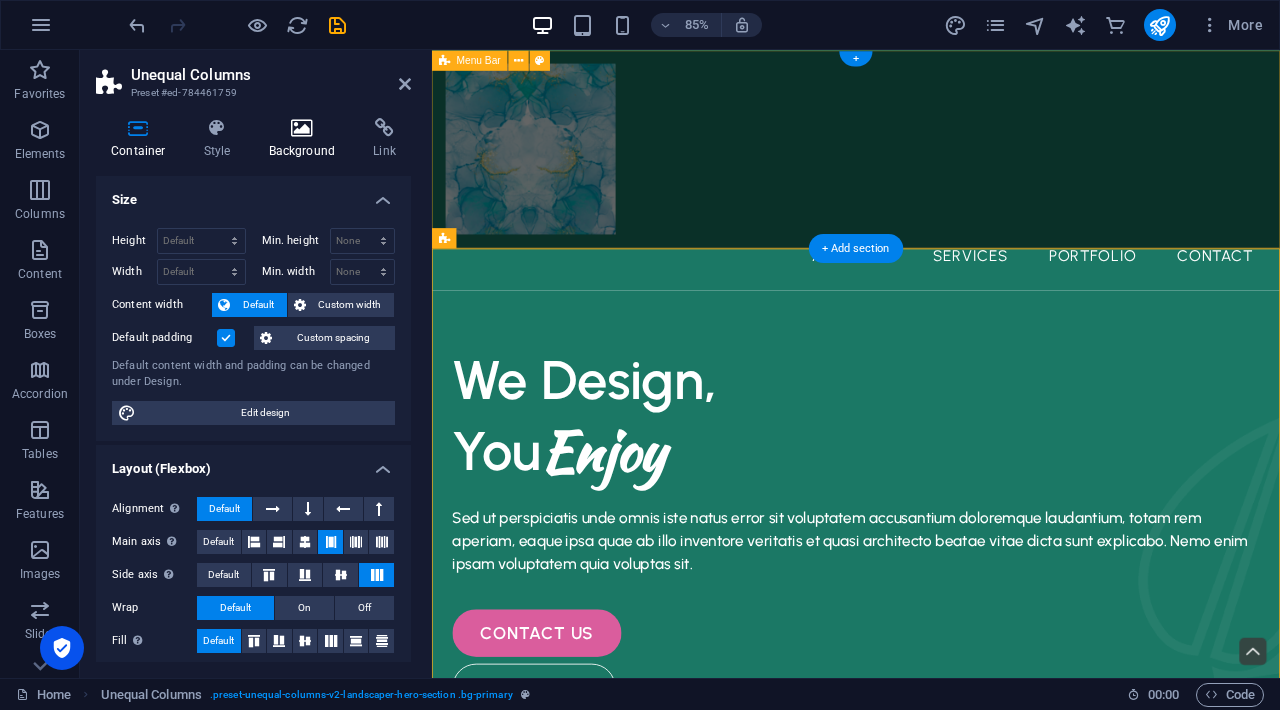 click at bounding box center (302, 128) 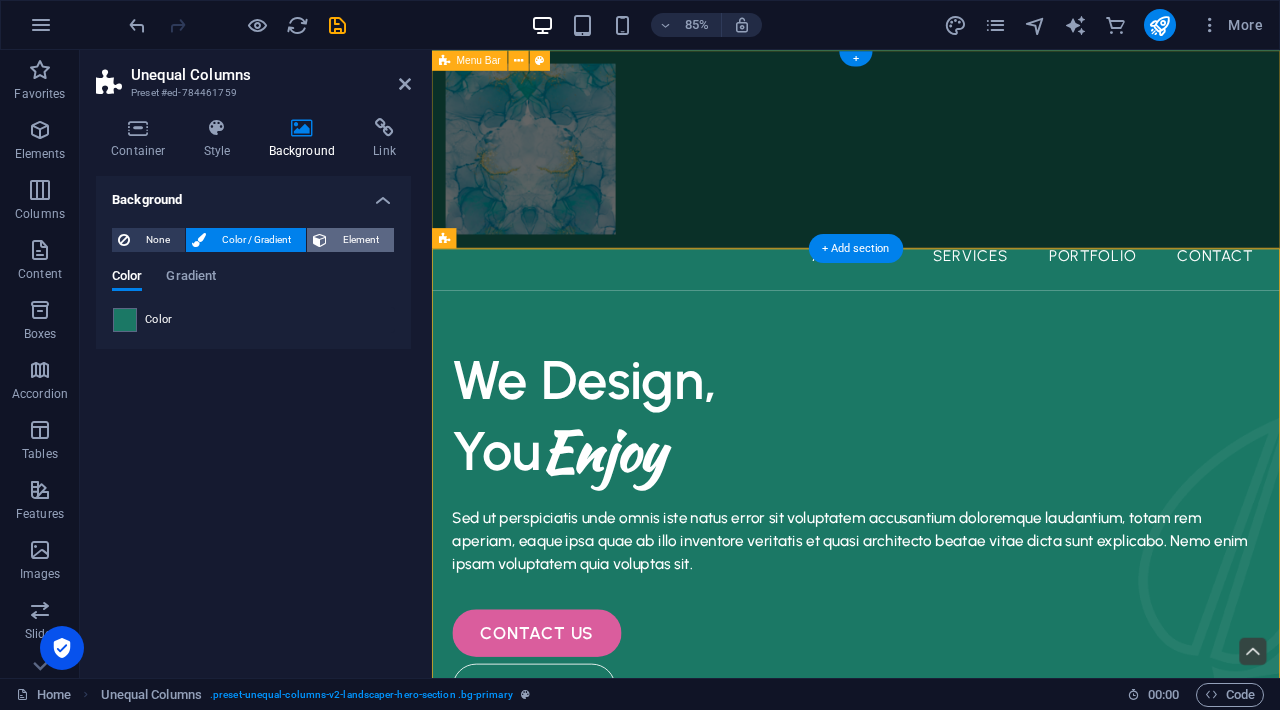 click on "Element" at bounding box center (360, 240) 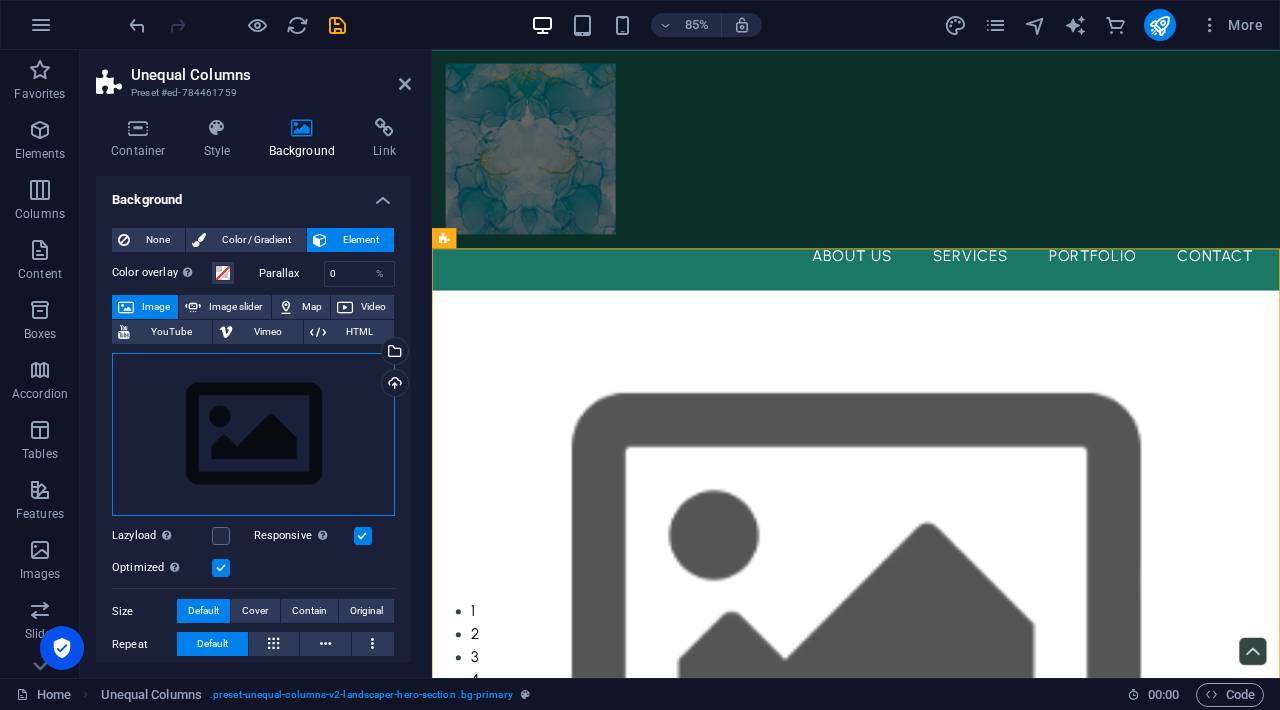 click on "Drag files here, click to choose files or select files from Files or our free stock photos & videos" at bounding box center (253, 435) 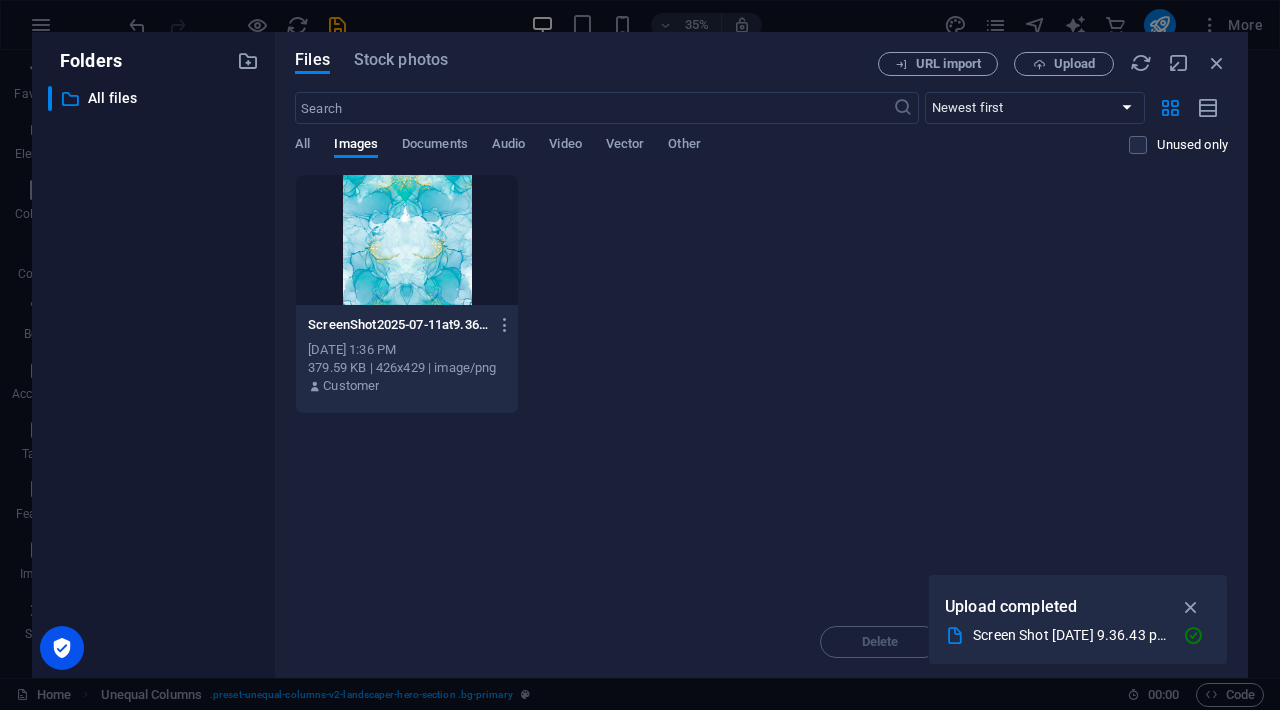click at bounding box center [407, 240] 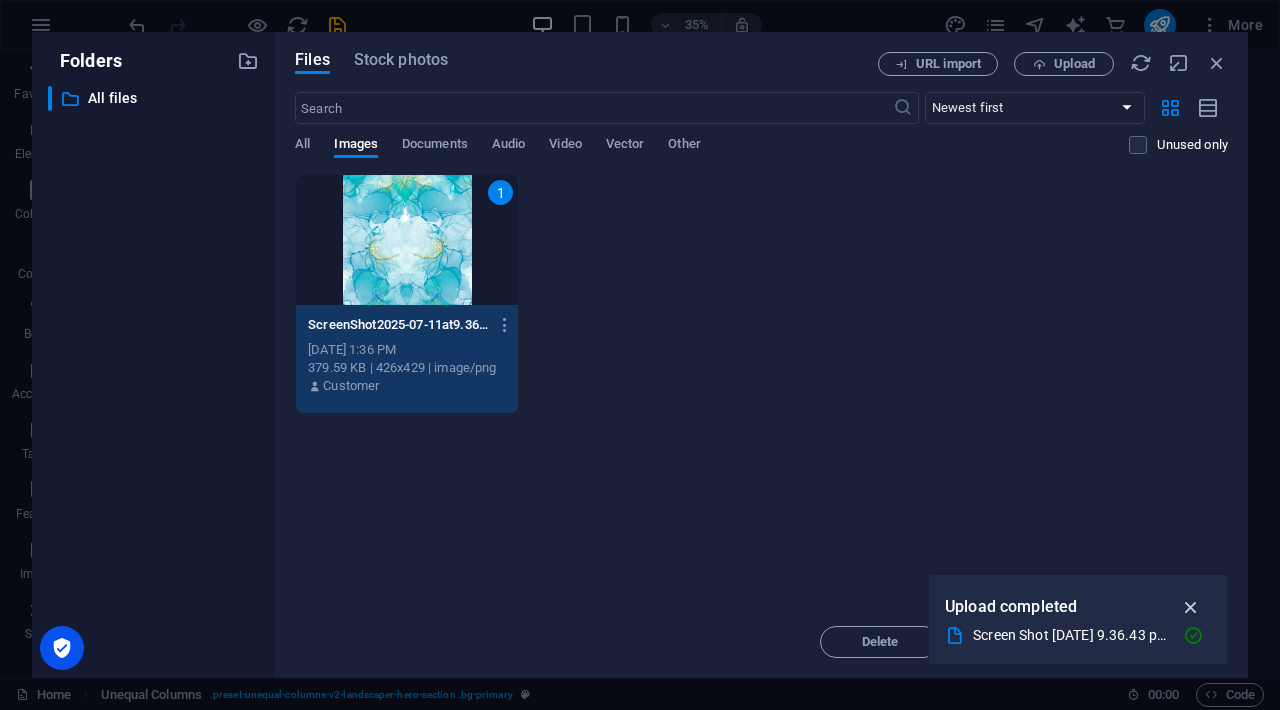 click at bounding box center (1191, 607) 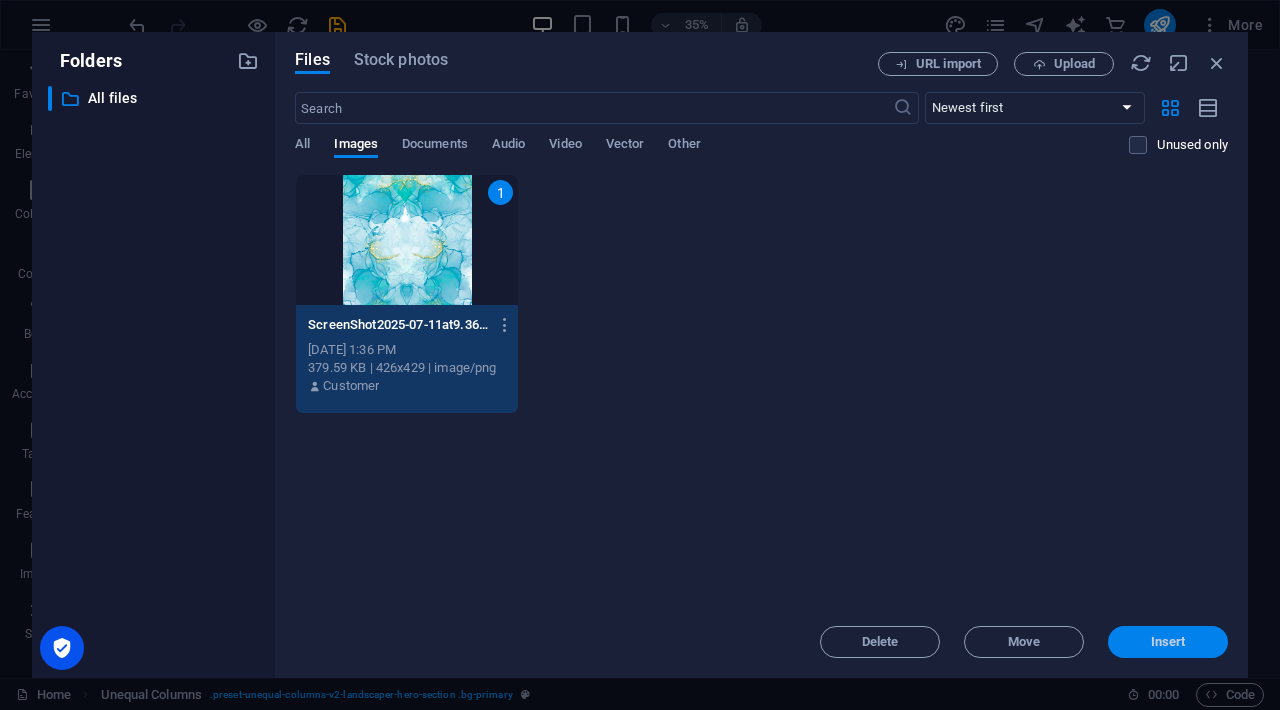 click on "Insert" at bounding box center [1168, 642] 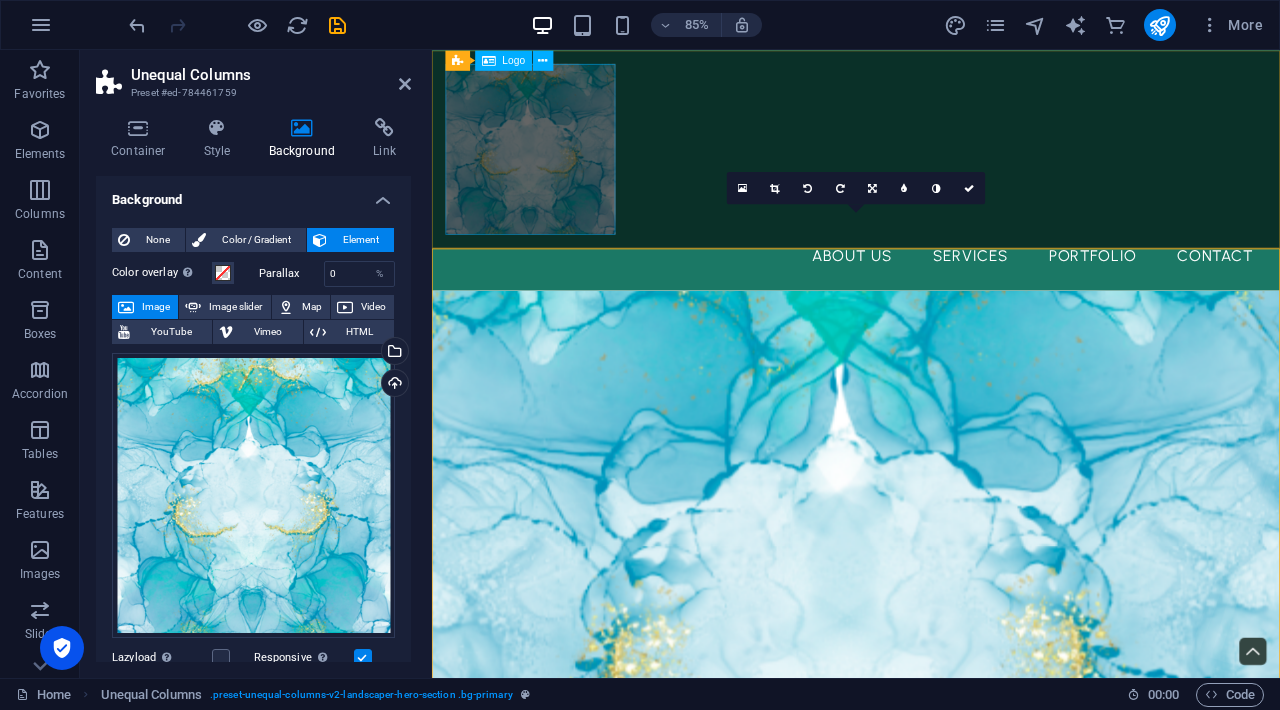 scroll, scrollTop: 0, scrollLeft: 0, axis: both 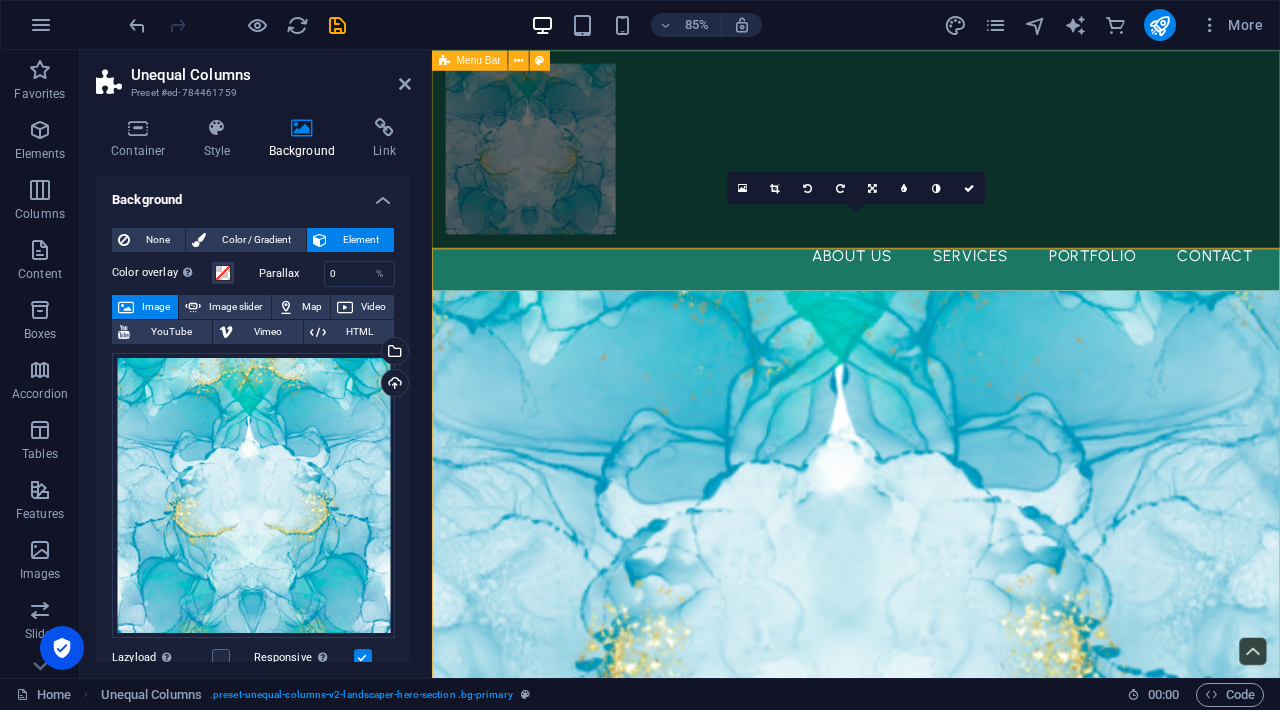click on "Unequal Columns Preset #ed-784461759
Container Style Background Link Size Height Default px rem % vh vw Min. height None px rem % vh vw Width Default px rem % em vh vw Min. width None px rem % vh vw Content width Default Custom width Width Default px rem % em vh vw Min. width None px rem % vh vw Default padding Custom spacing Default content width and padding can be changed under Design. Edit design Layout (Flexbox) Alignment Determines the flex direction. Default Main axis Determine how elements should behave along the main axis inside this container (justify content). Default Side axis Control the vertical direction of the element inside of the container (align items). Default Wrap Default On Off Fill Controls the distances and direction of elements on the y-axis across several lines (align content). Default Accessibility ARIA helps assistive technologies (like screen readers) to understand the role, state, and behavior of web elements Role The ARIA role defines the purpose of an element." at bounding box center [256, 364] 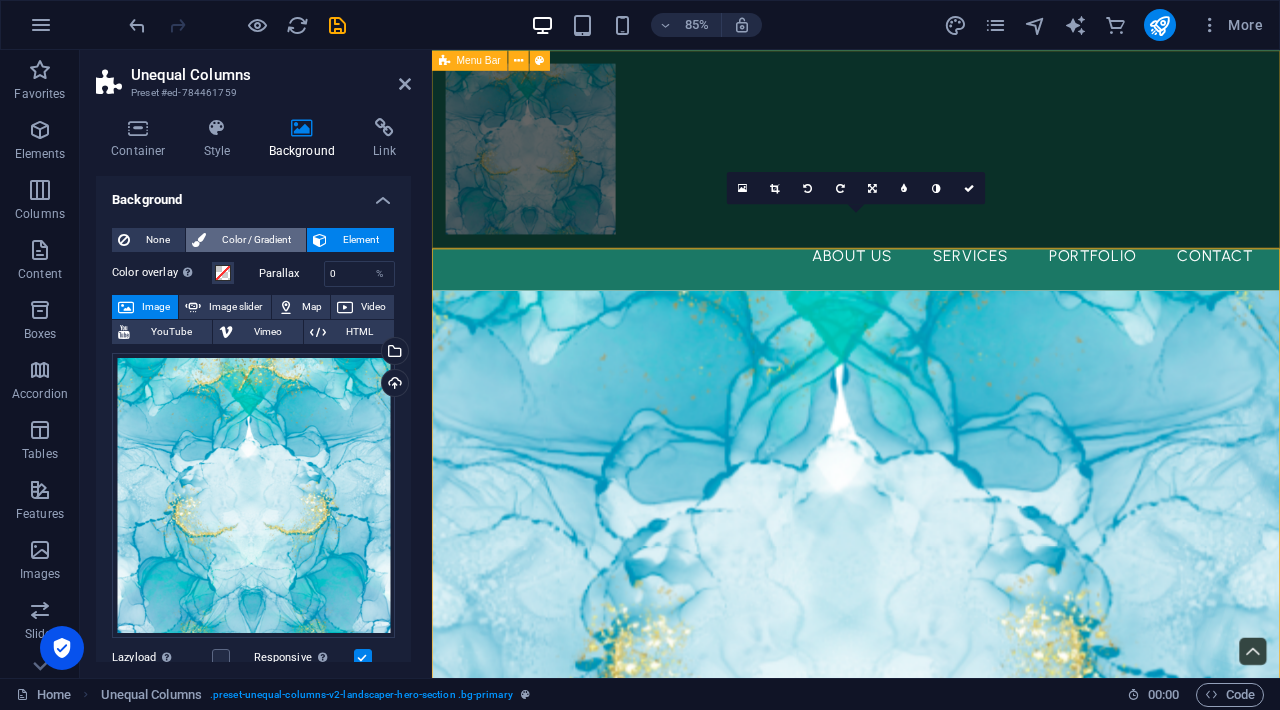 click on "Color / Gradient" at bounding box center [256, 240] 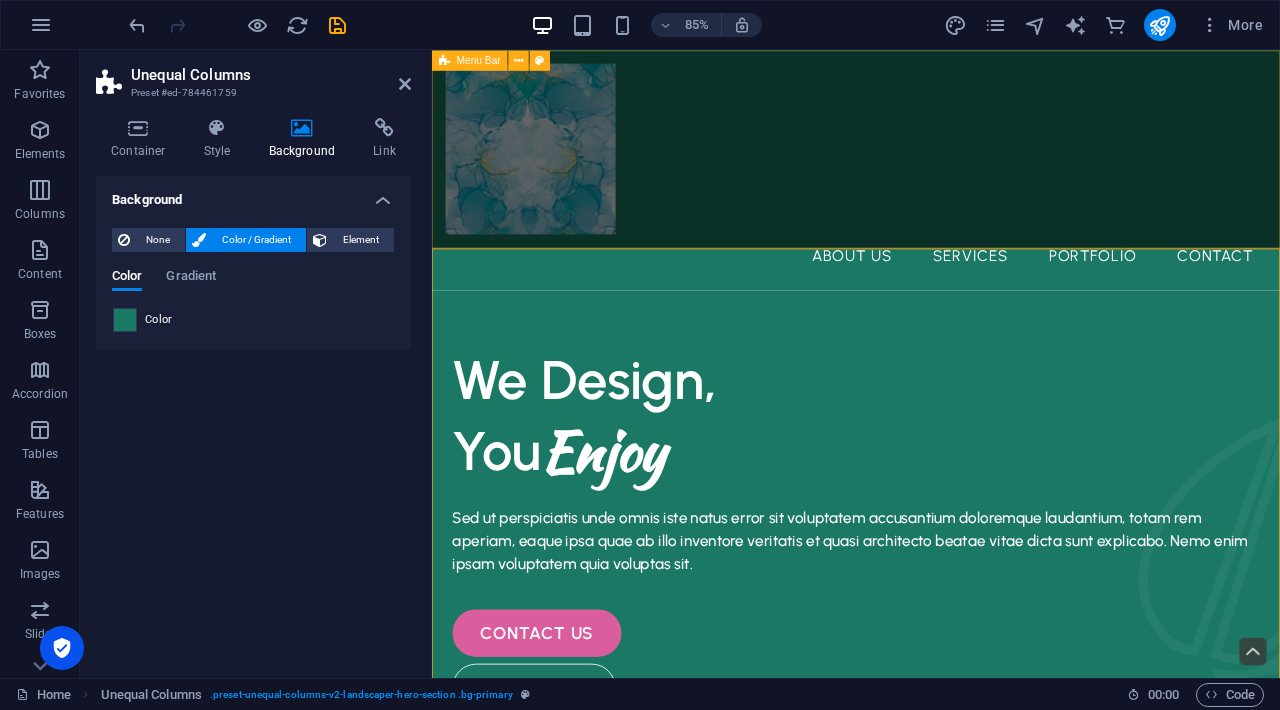 click at bounding box center (125, 320) 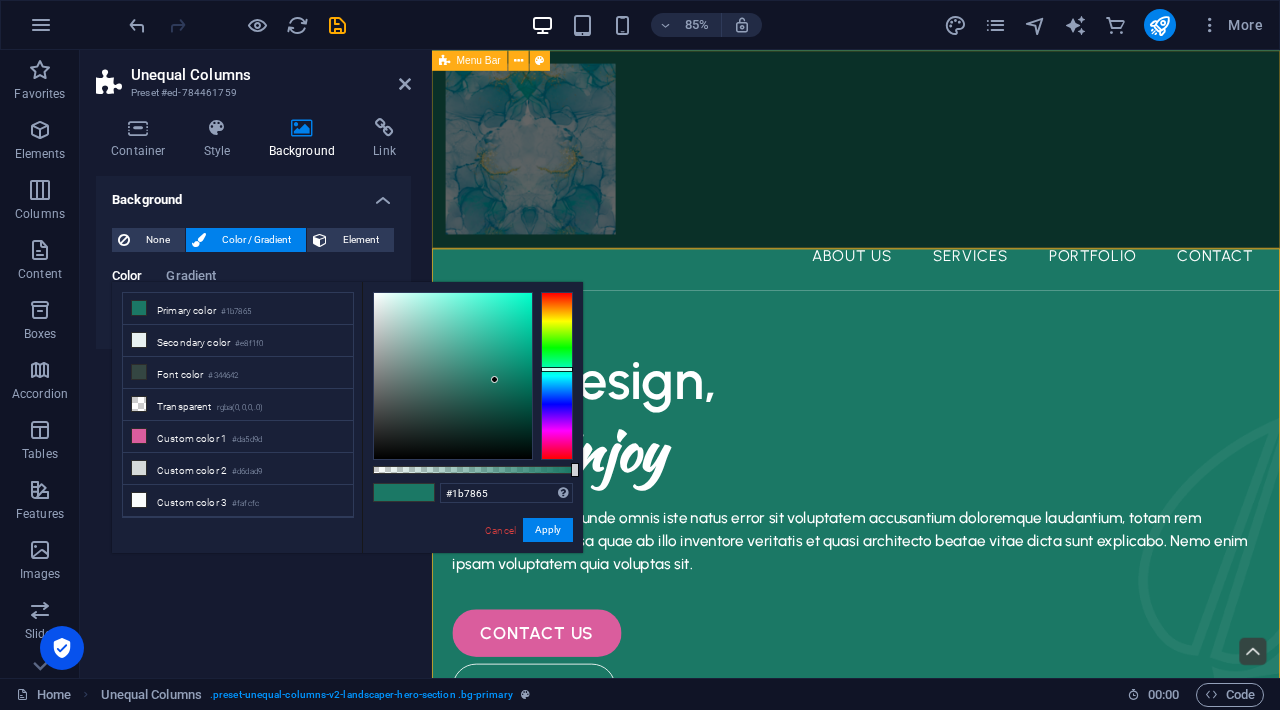 scroll, scrollTop: 32, scrollLeft: 0, axis: vertical 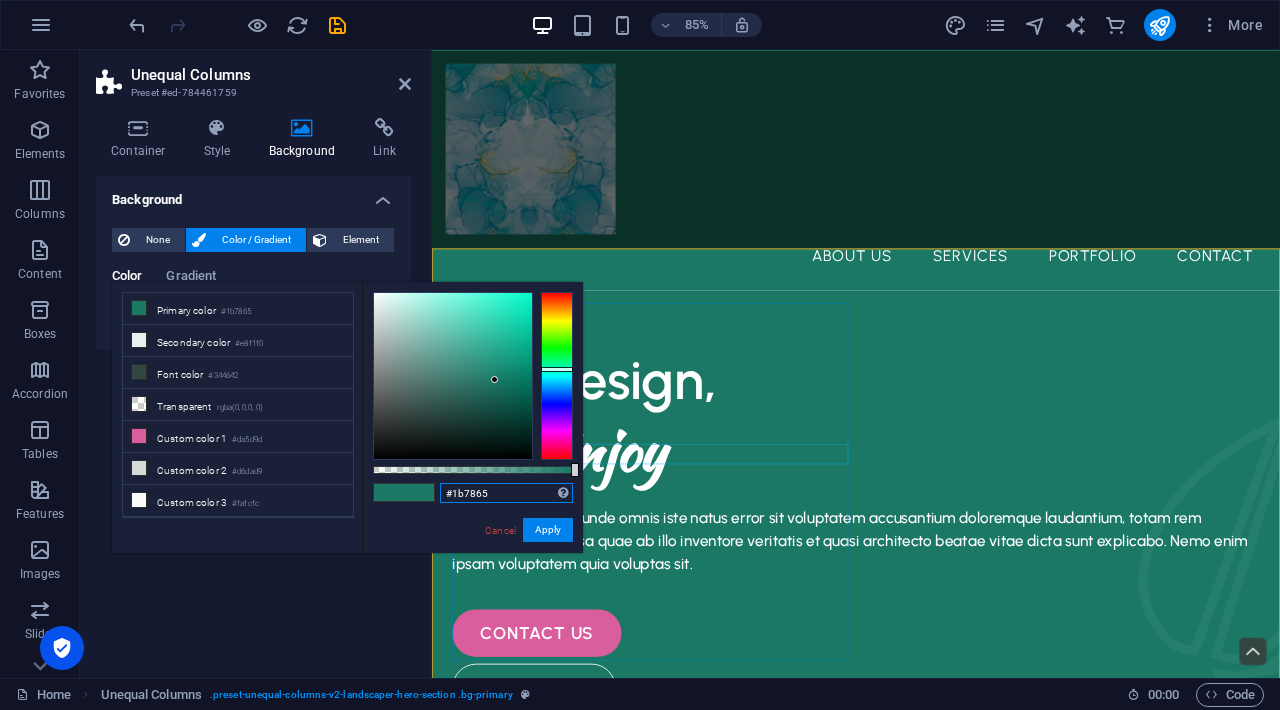 drag, startPoint x: 496, startPoint y: 490, endPoint x: 433, endPoint y: 491, distance: 63.007935 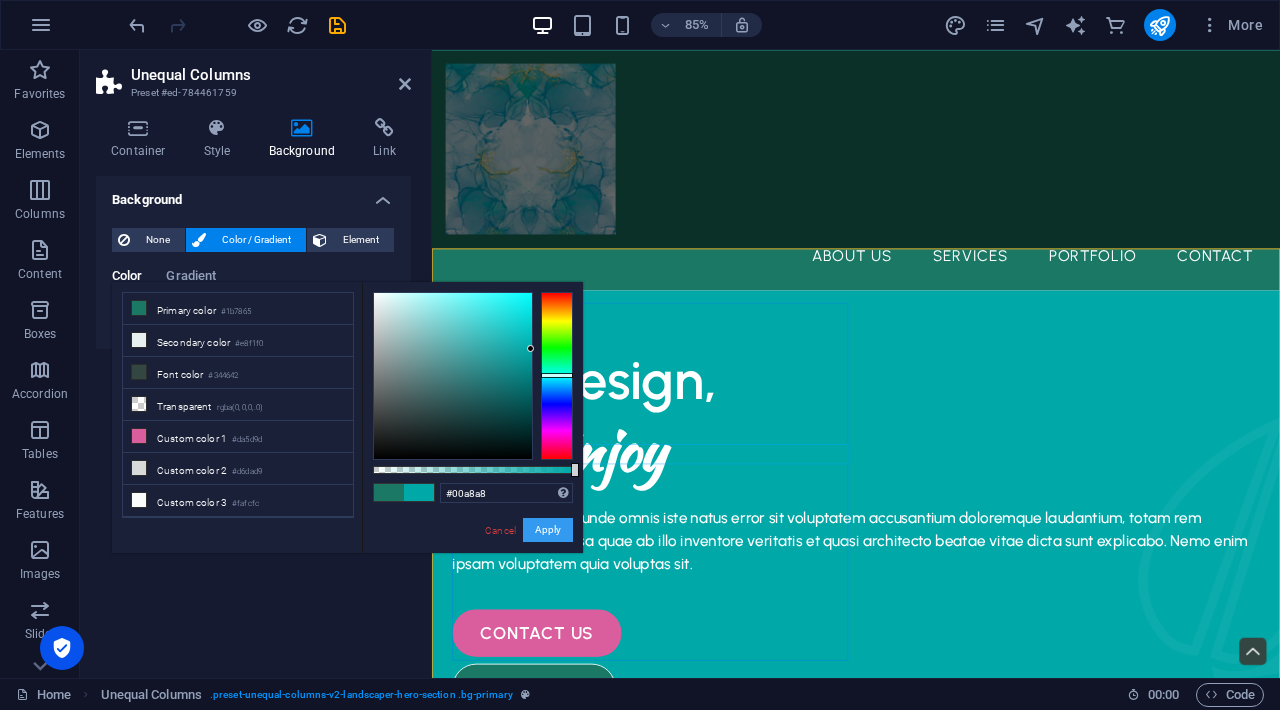 click on "Apply" at bounding box center (548, 530) 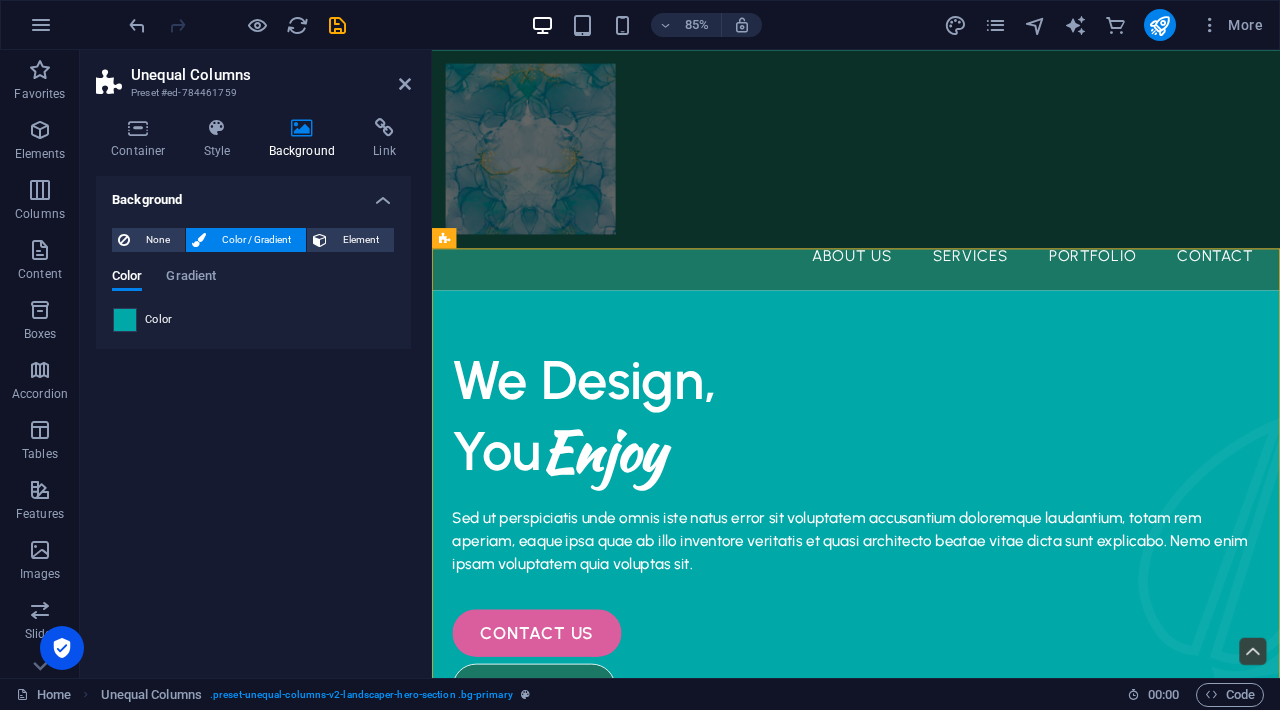 click at bounding box center [125, 320] 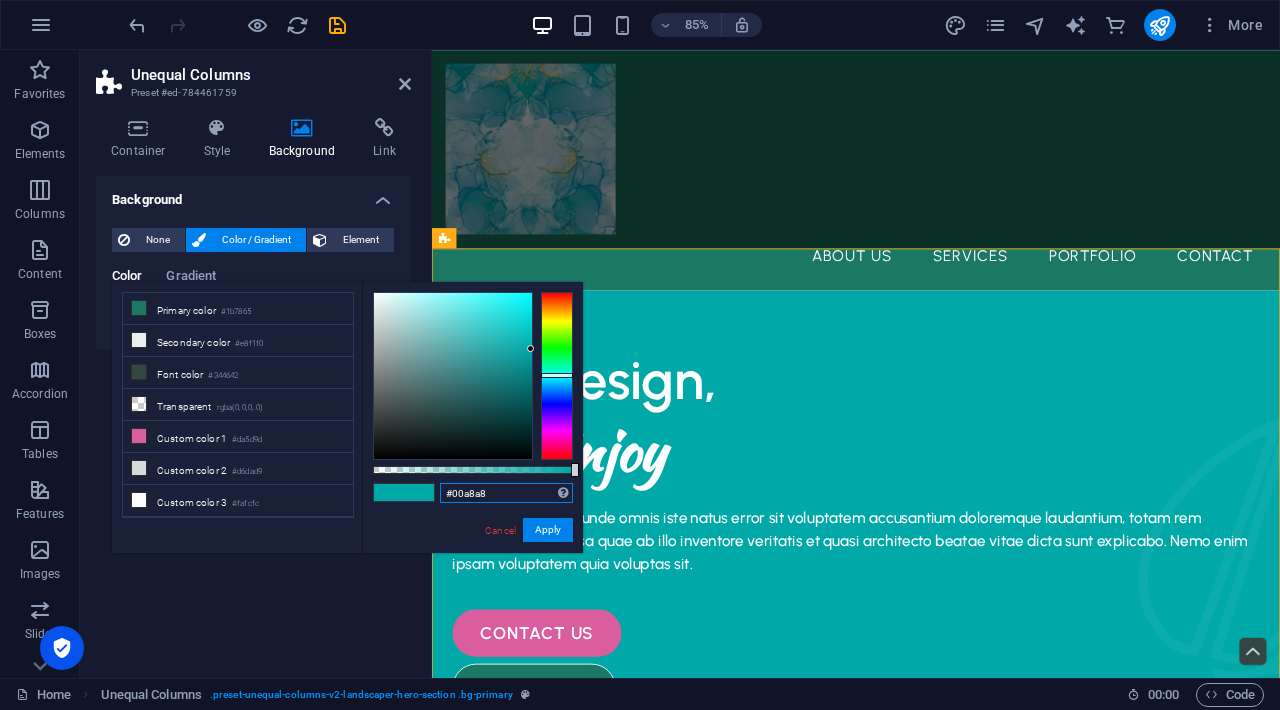 drag, startPoint x: 499, startPoint y: 494, endPoint x: 422, endPoint y: 497, distance: 77.05842 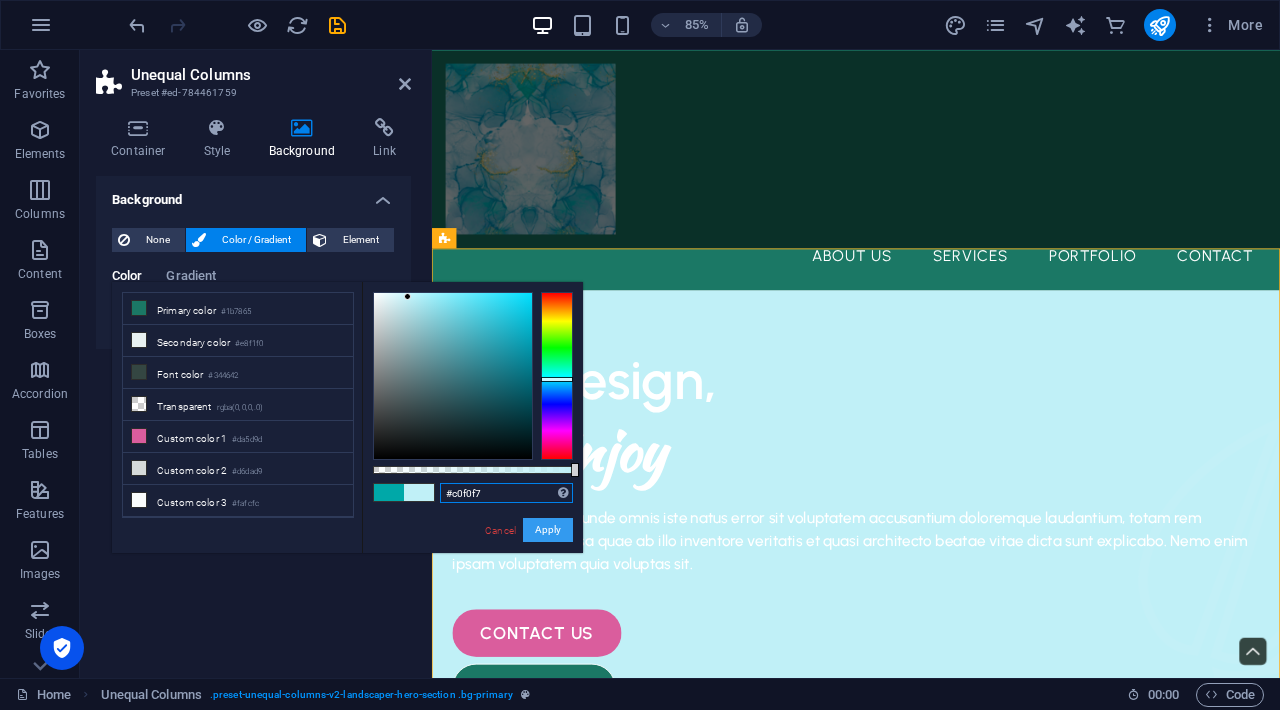 type on "#c0f0f7" 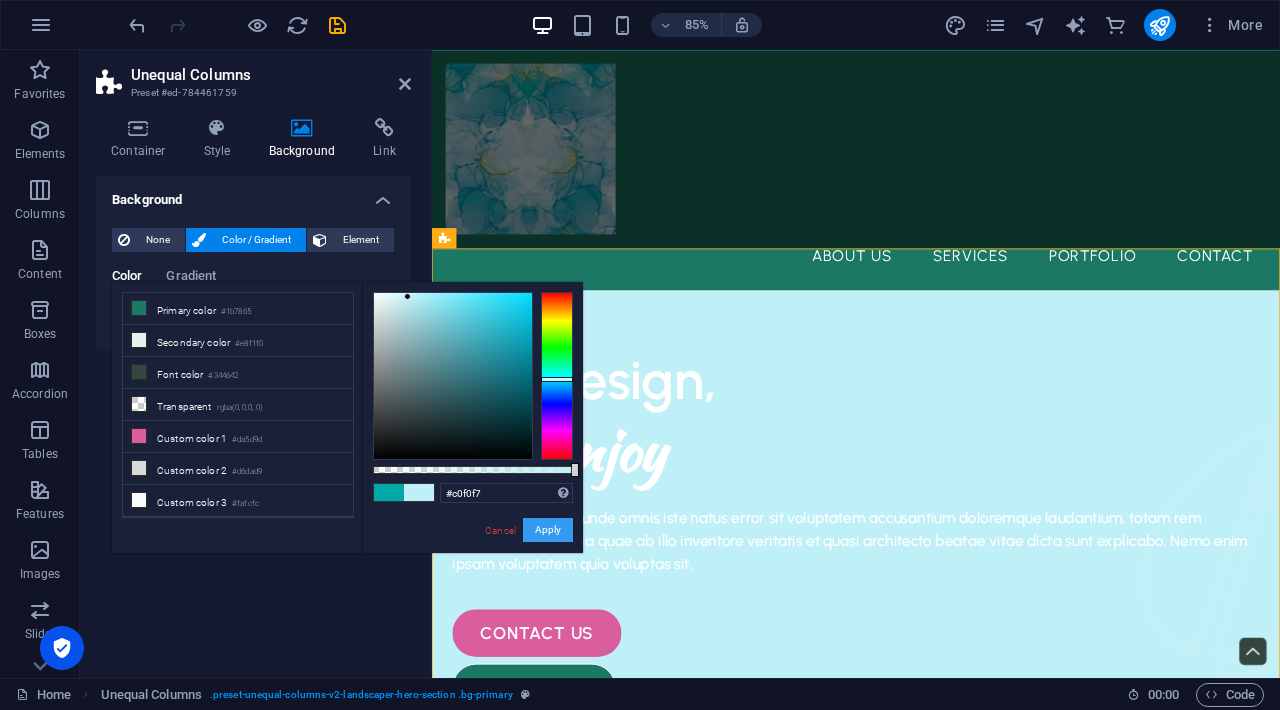 click on "Apply" at bounding box center (548, 530) 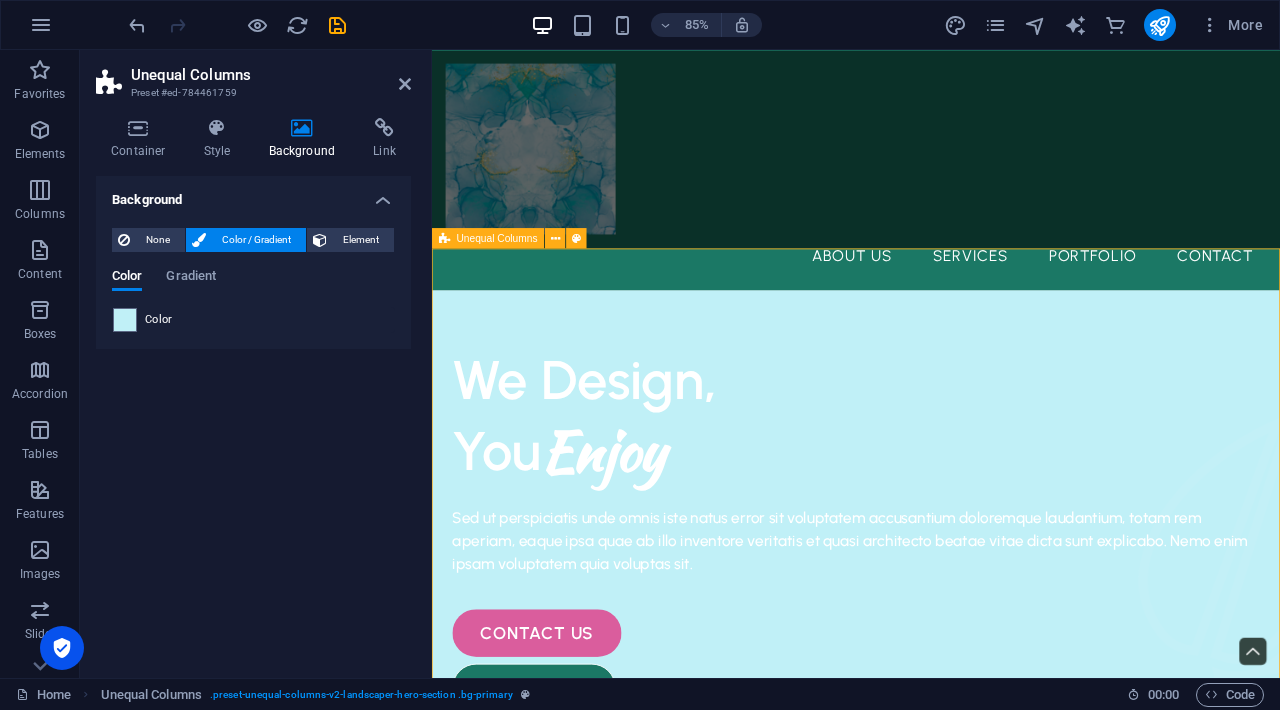 scroll, scrollTop: 0, scrollLeft: 0, axis: both 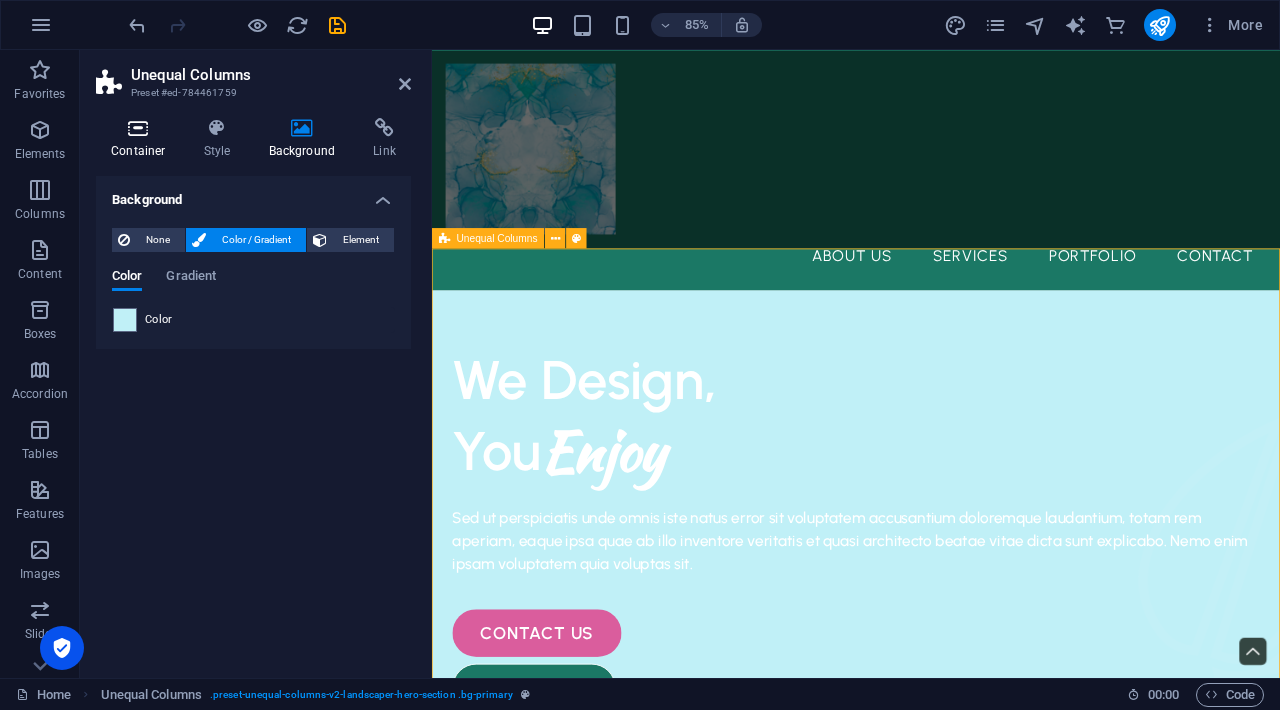 click at bounding box center [138, 128] 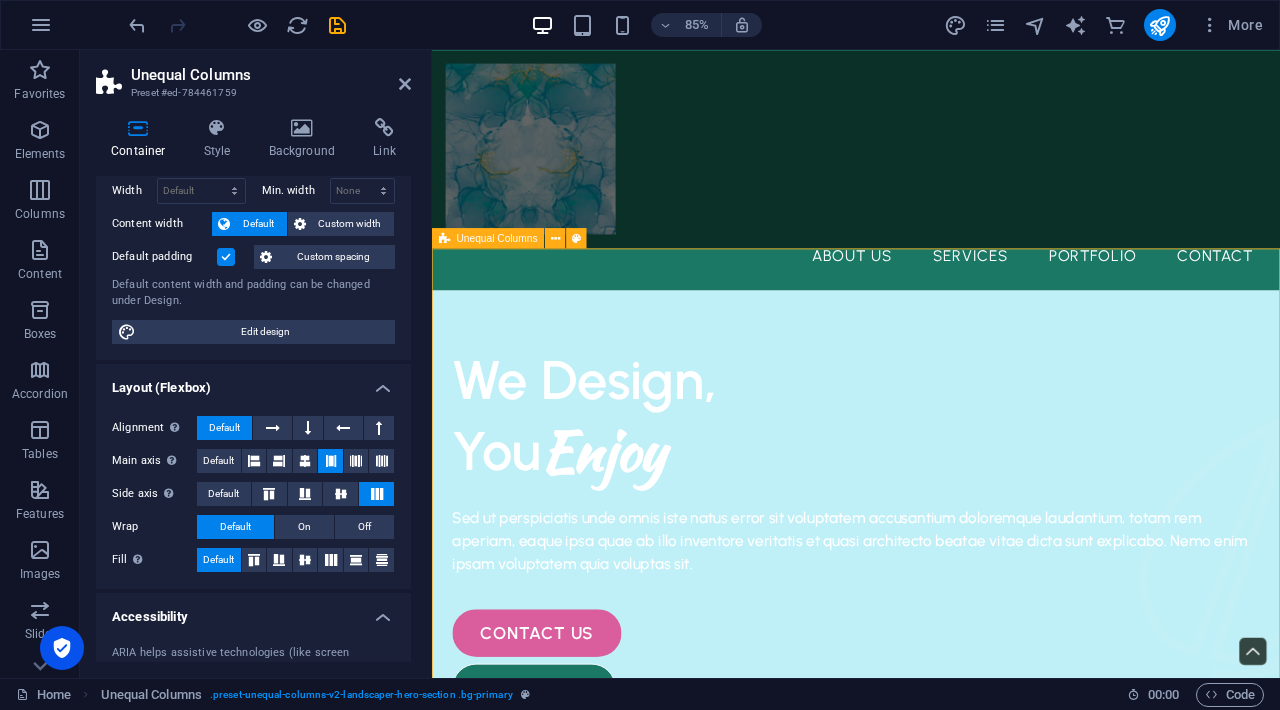 scroll, scrollTop: 82, scrollLeft: 0, axis: vertical 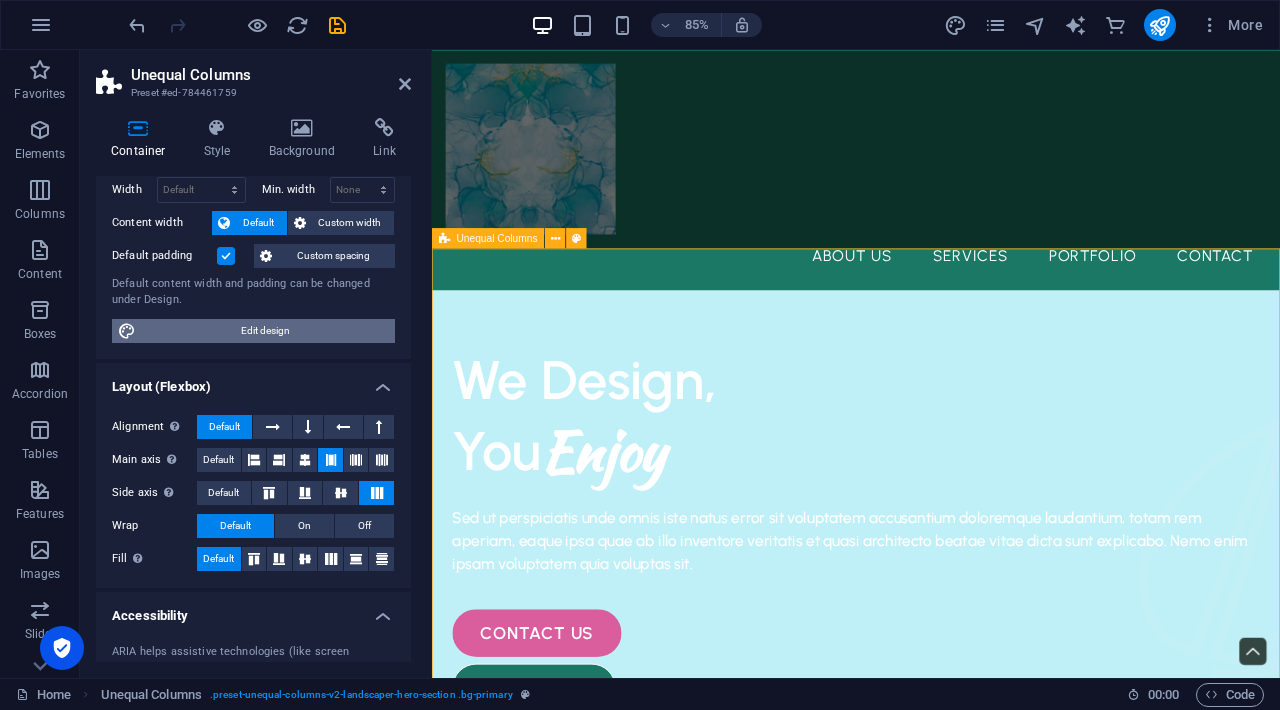 click on "Edit design" at bounding box center (265, 331) 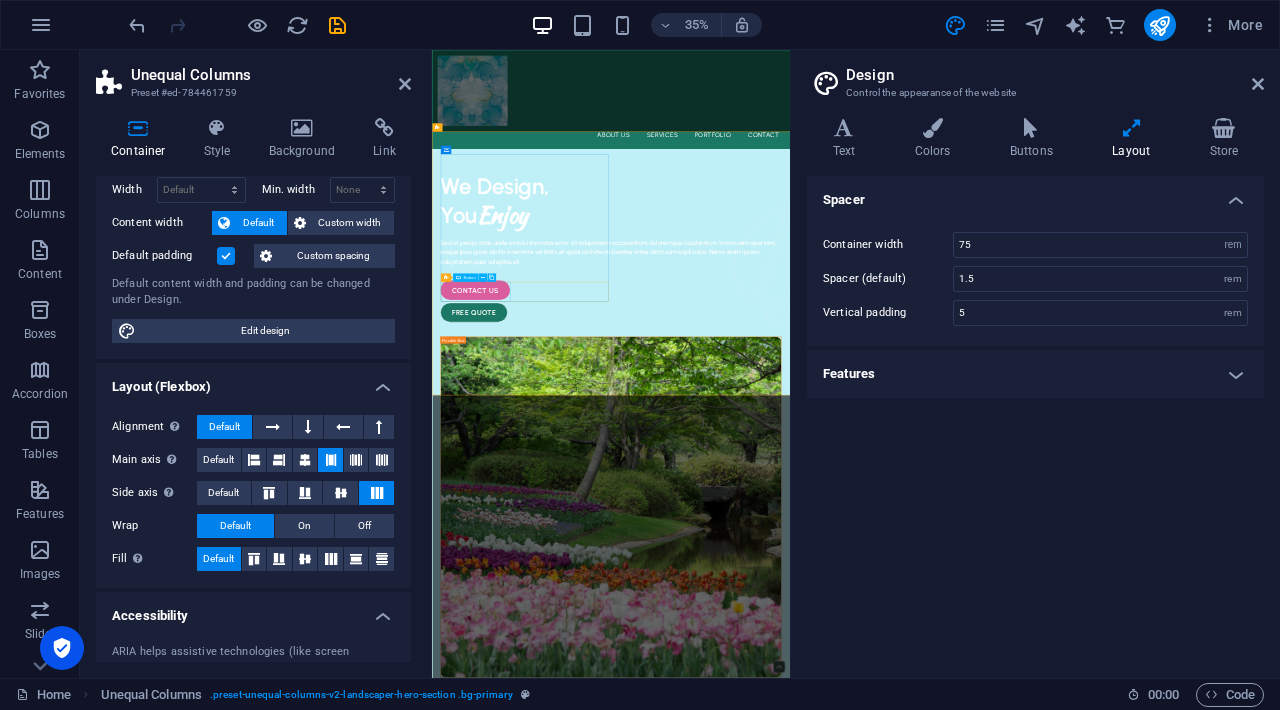 click on "contact us" at bounding box center [943, 736] 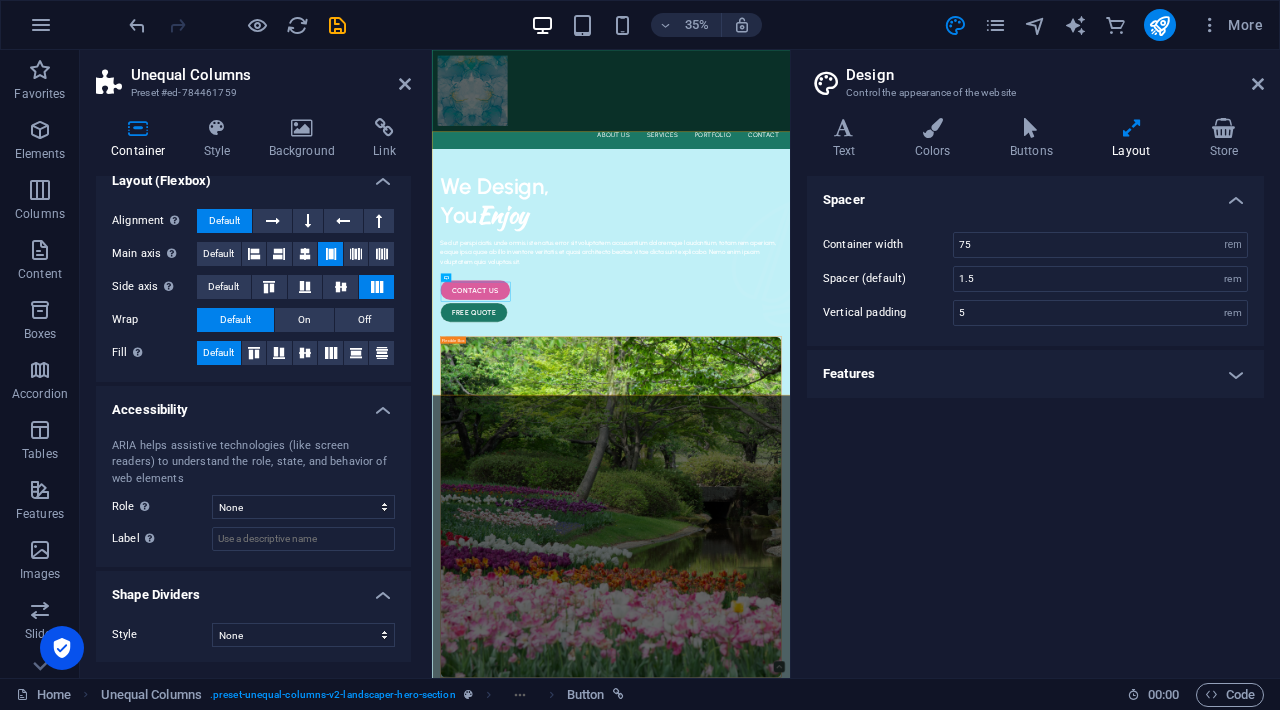 scroll, scrollTop: 286, scrollLeft: 0, axis: vertical 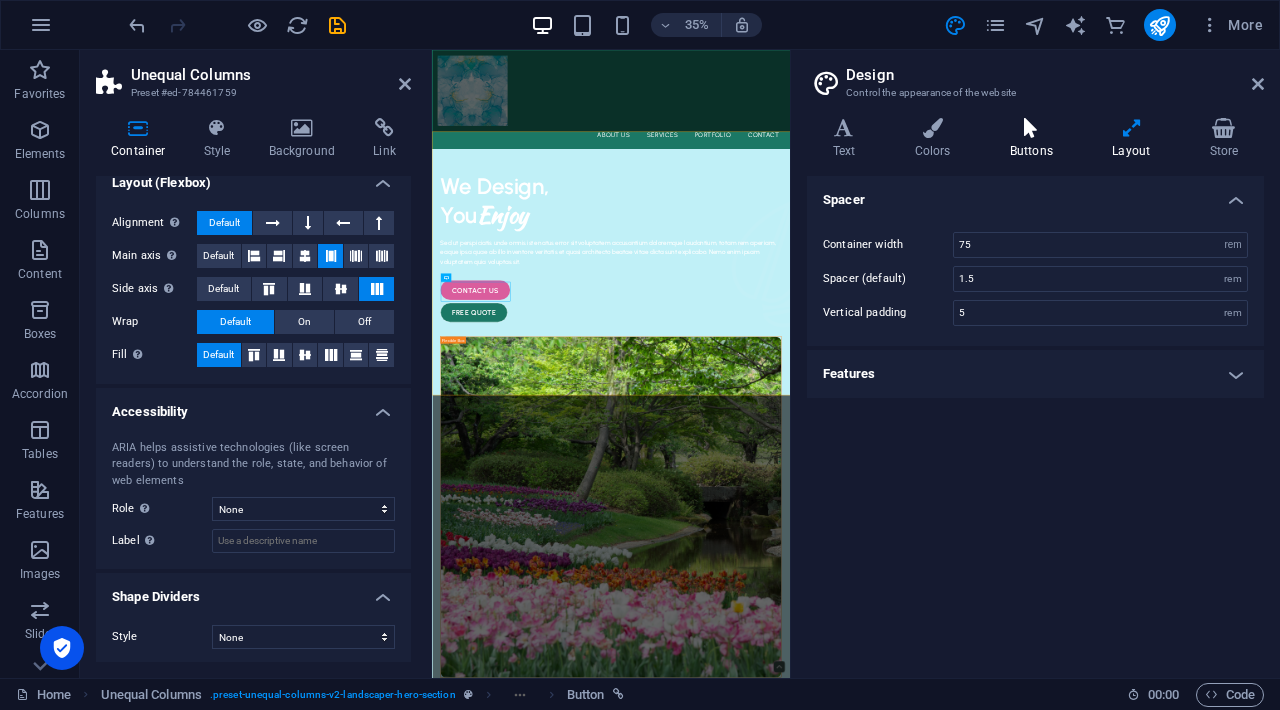 click at bounding box center [1031, 128] 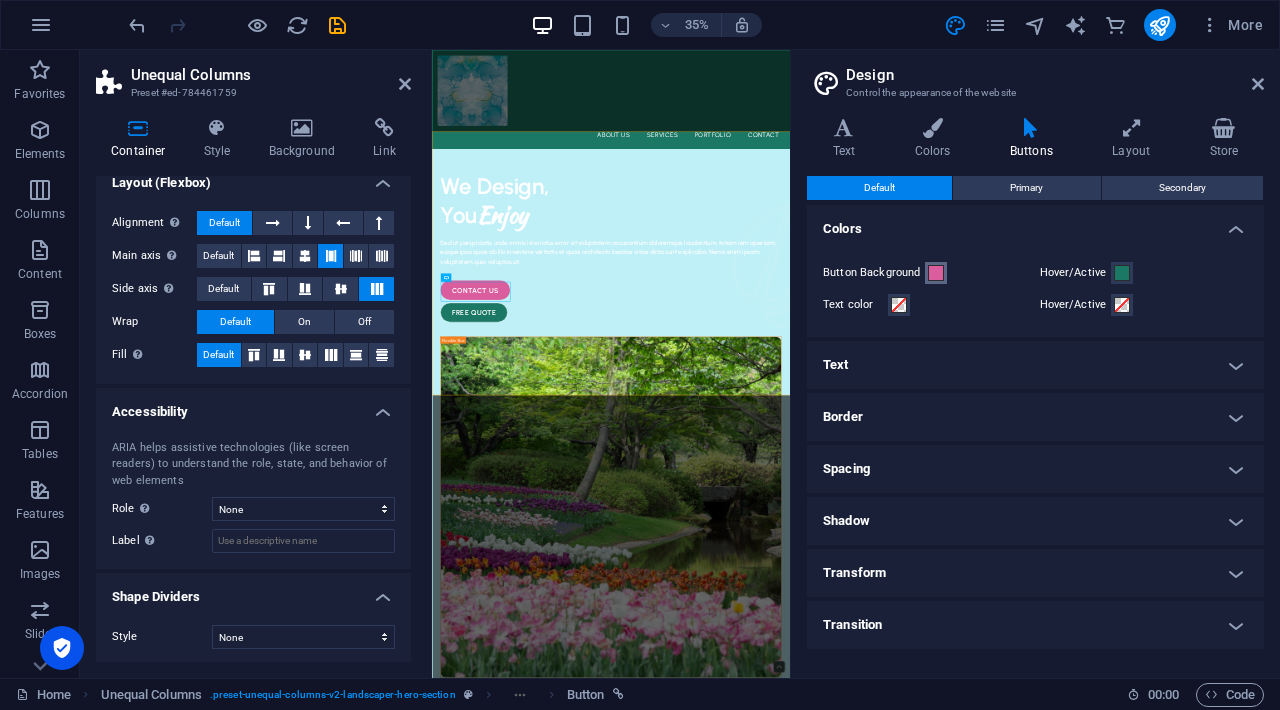 click at bounding box center (936, 273) 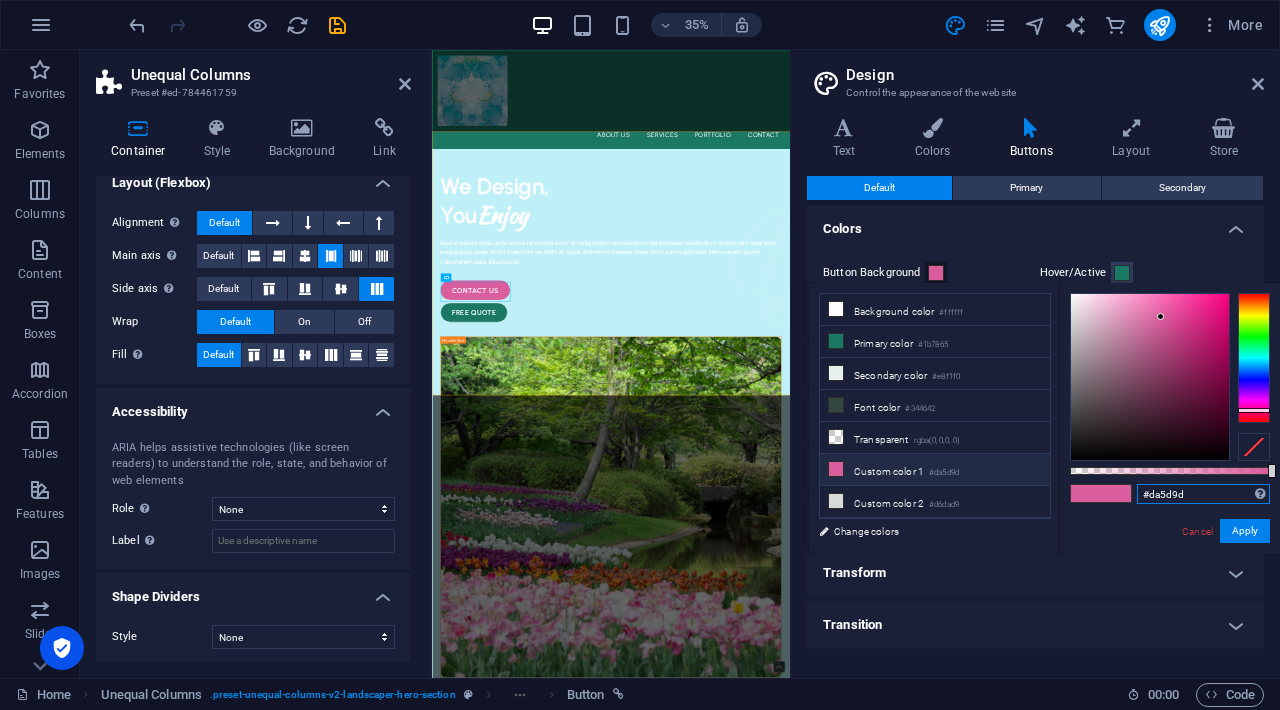 drag, startPoint x: 1193, startPoint y: 491, endPoint x: 1084, endPoint y: 488, distance: 109.041275 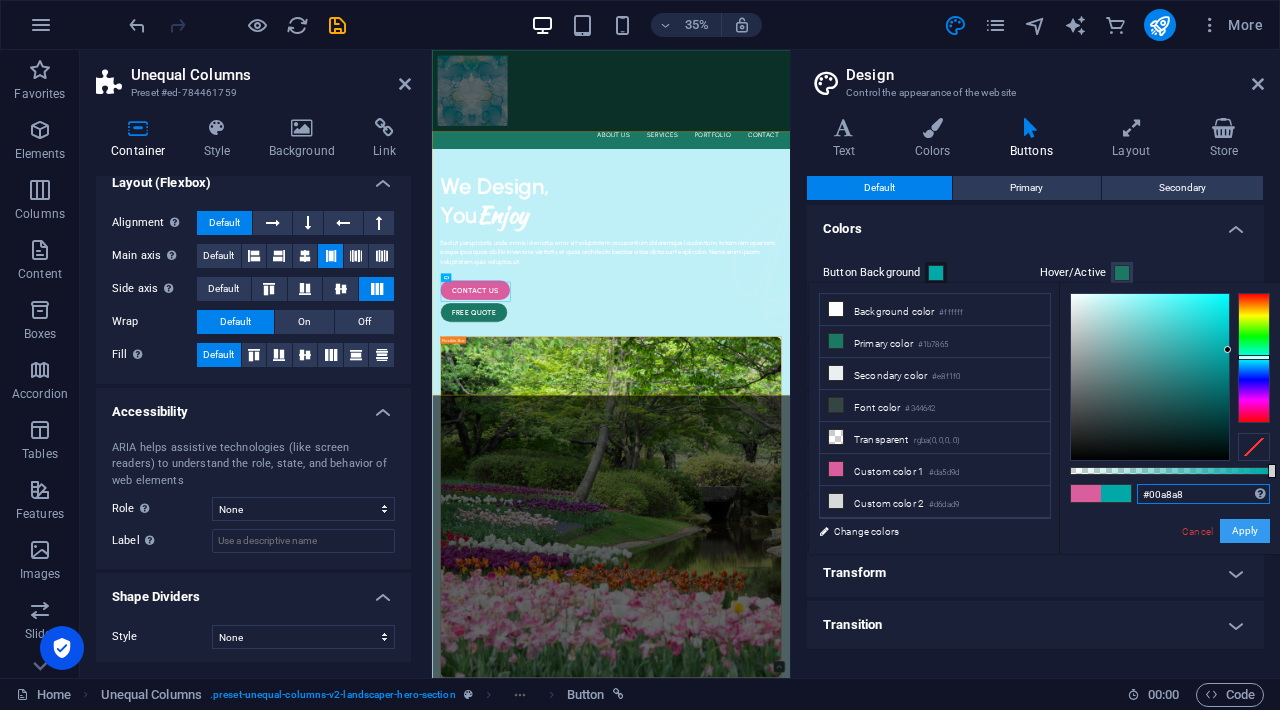 type on "#00a8a8" 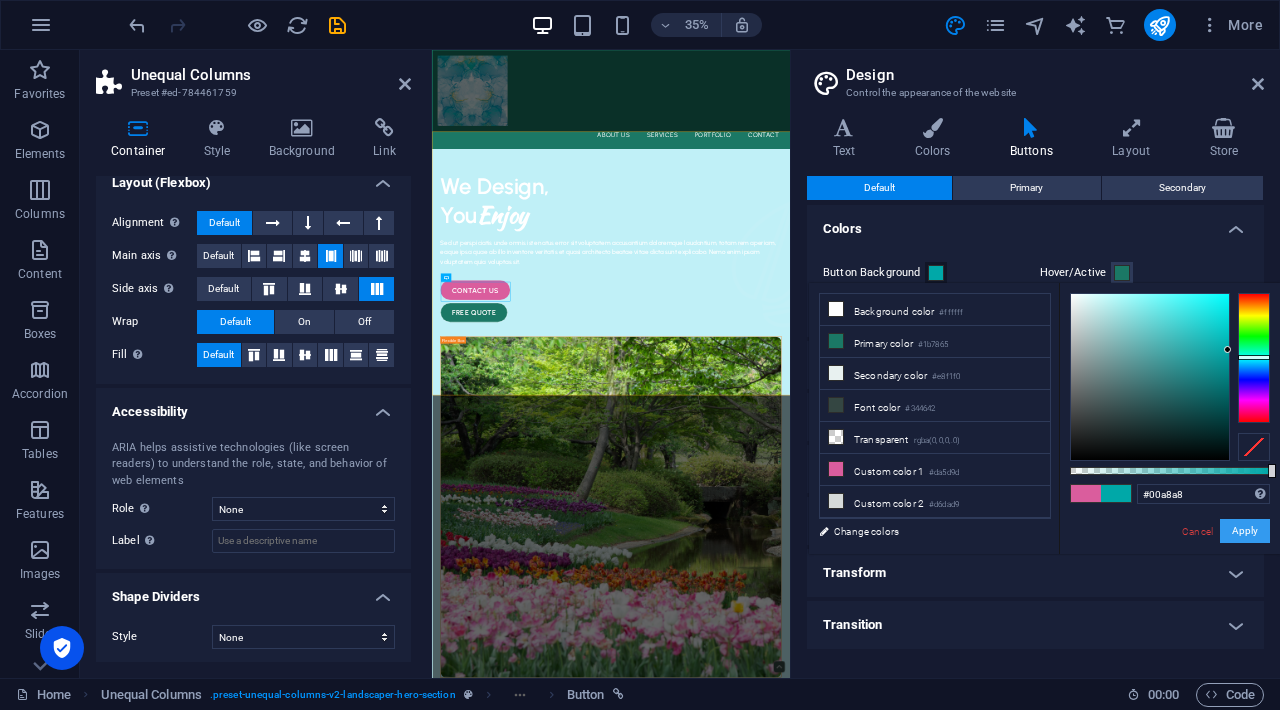 click on "Apply" at bounding box center [1245, 531] 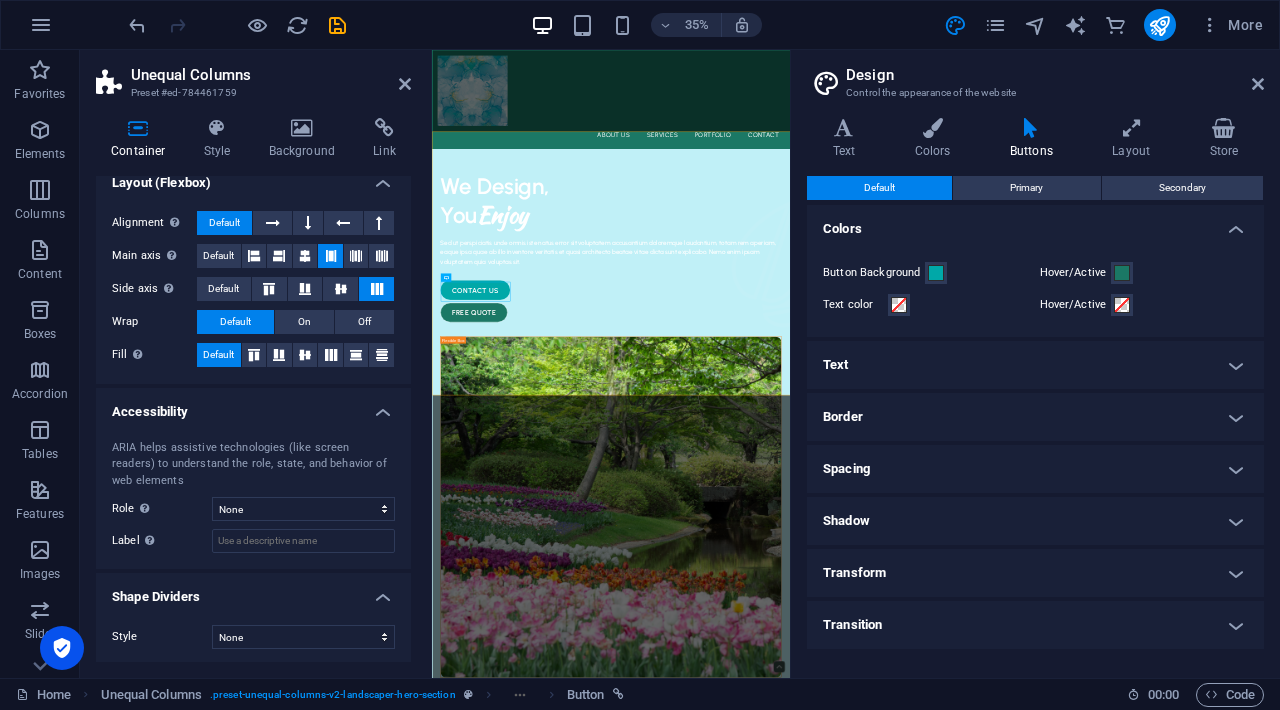 click on "Buttons" at bounding box center [1035, 139] 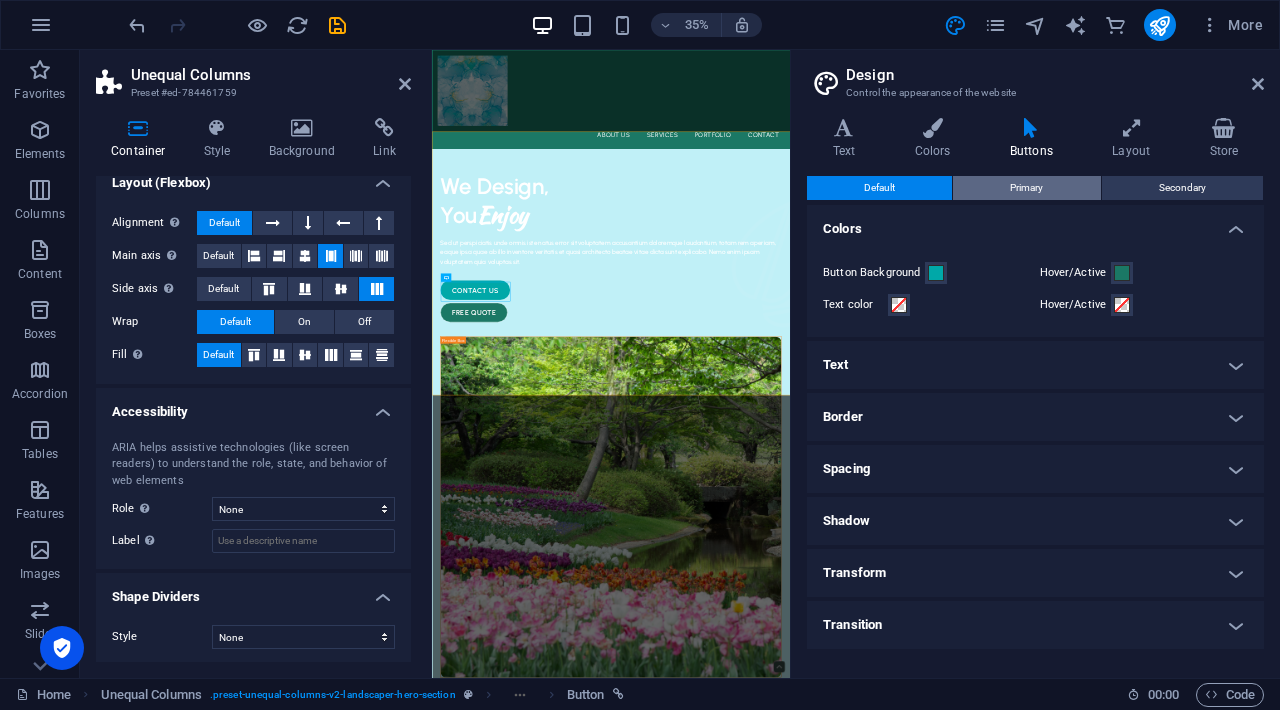 click on "Primary" at bounding box center [1026, 188] 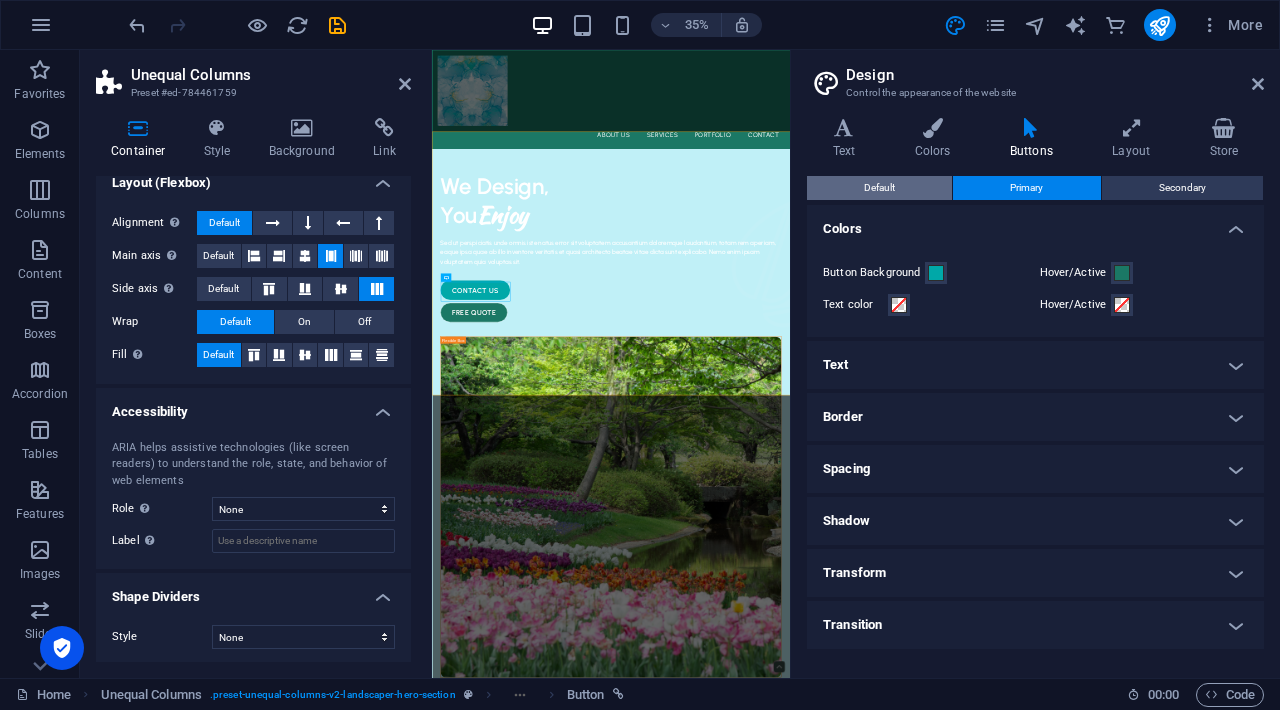 click on "Default" at bounding box center [879, 188] 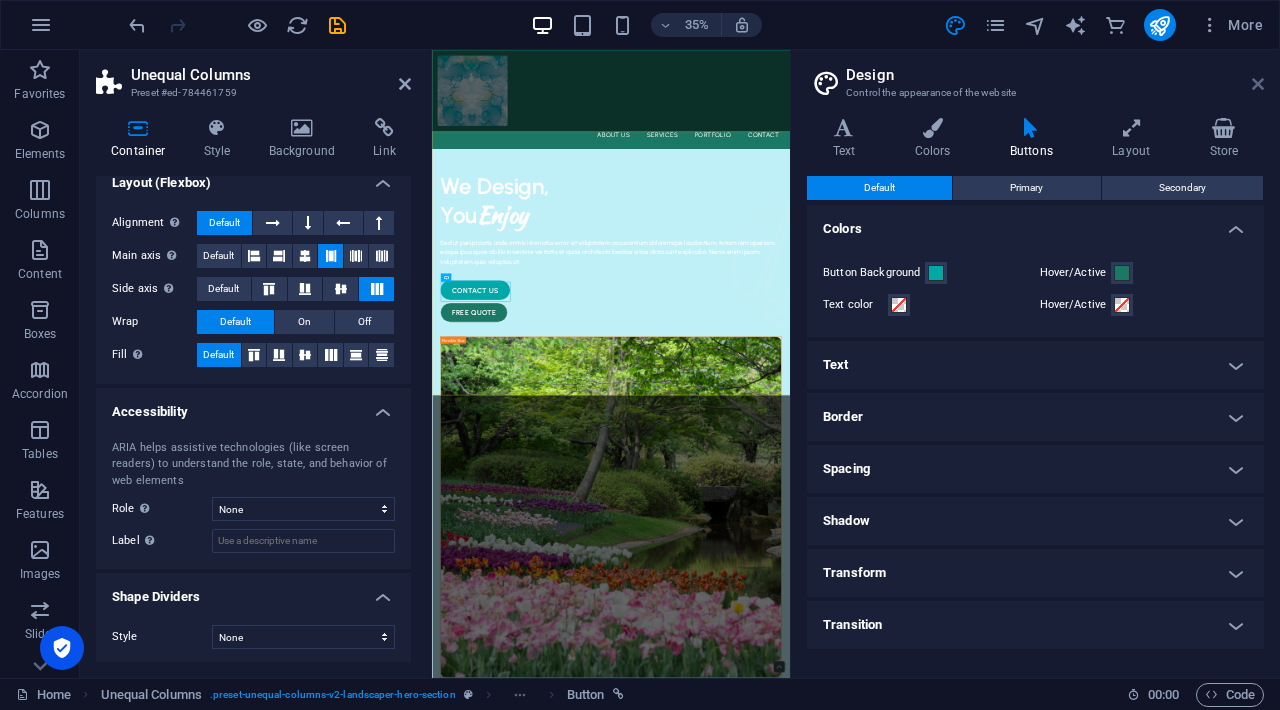 click at bounding box center (1258, 84) 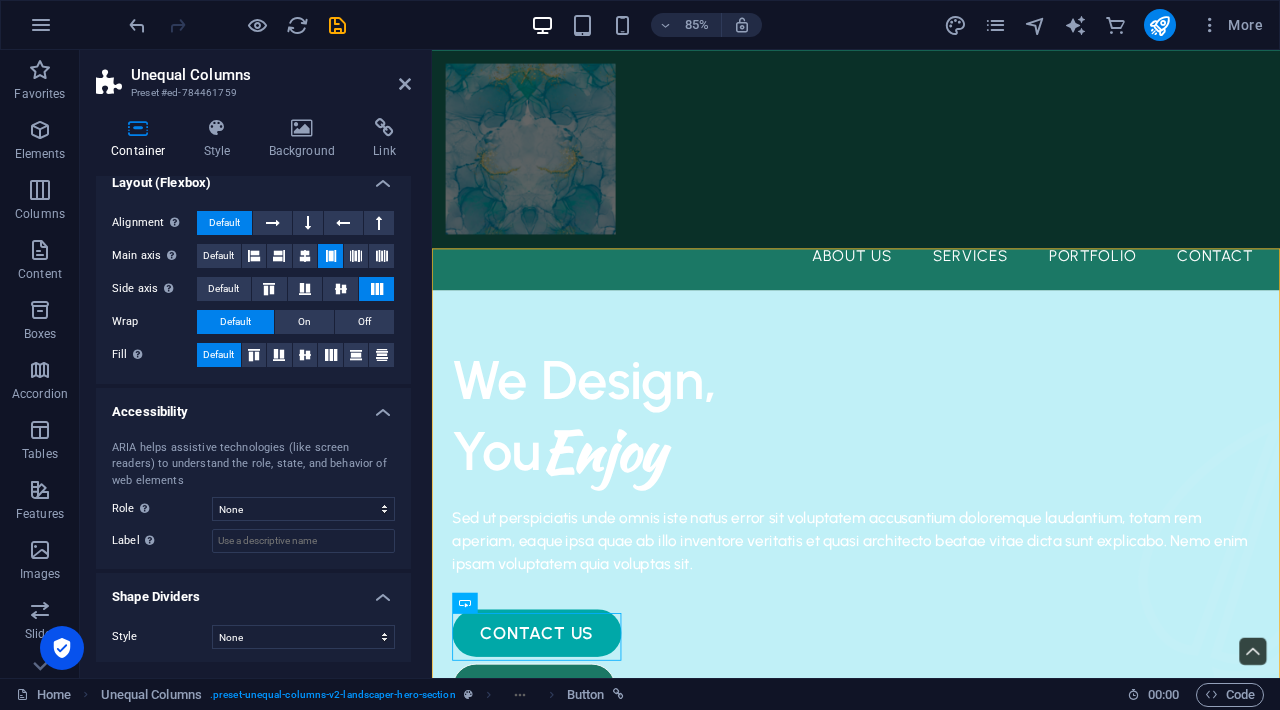click at bounding box center [847, 1905] 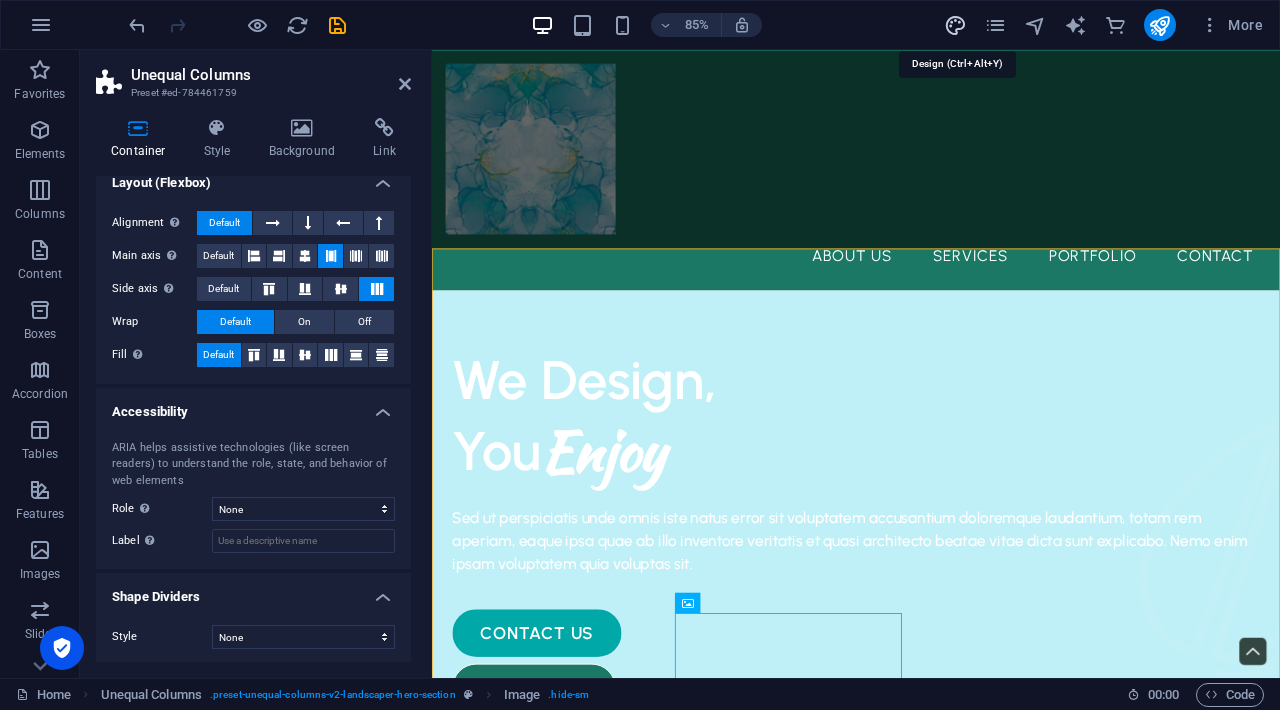click at bounding box center (955, 25) 